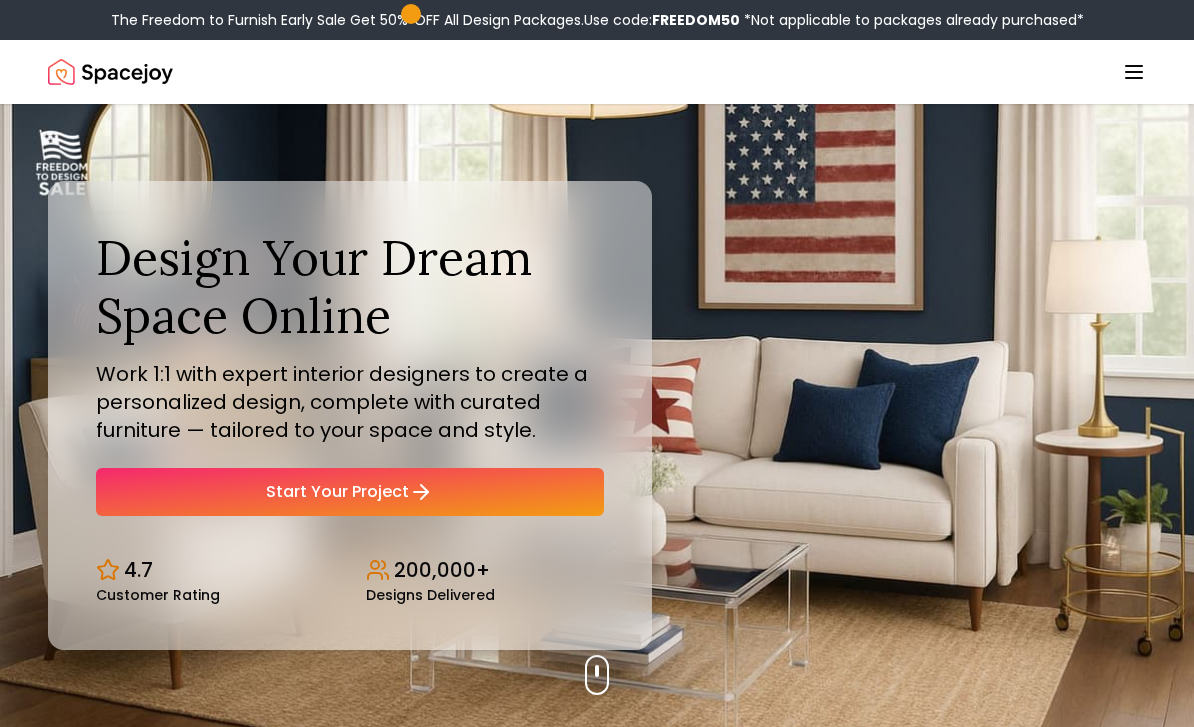 click on "Start Your Project" at bounding box center (350, 492) 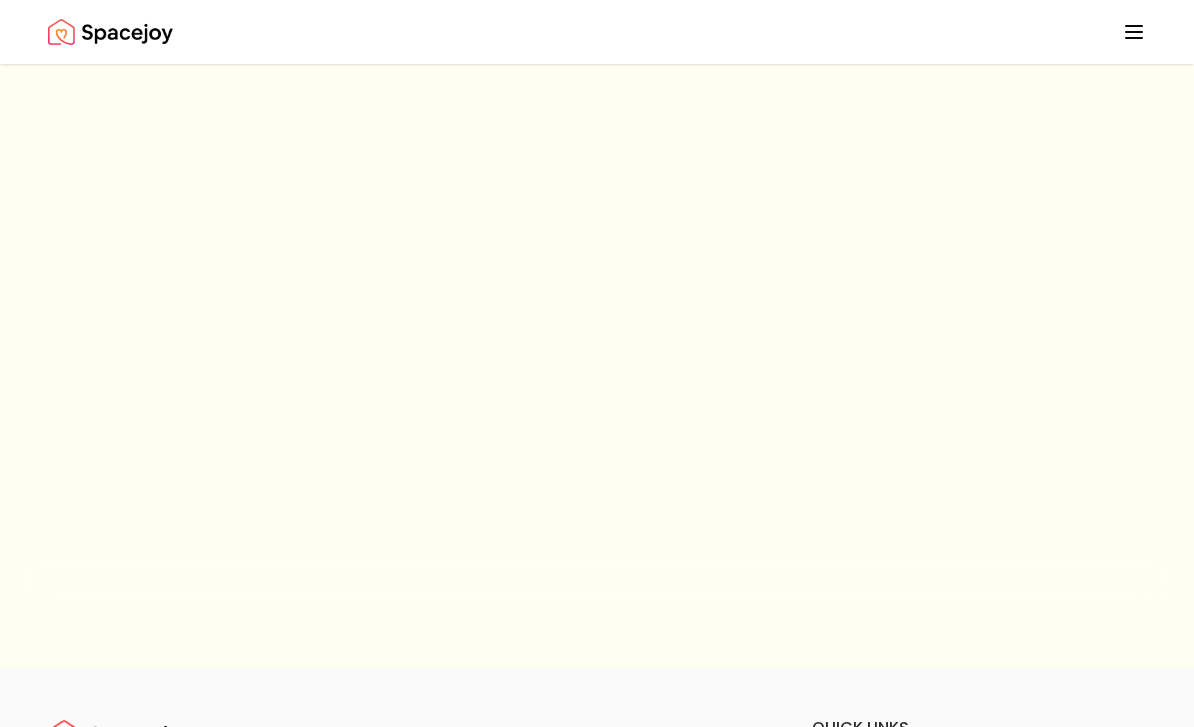 scroll, scrollTop: 0, scrollLeft: 0, axis: both 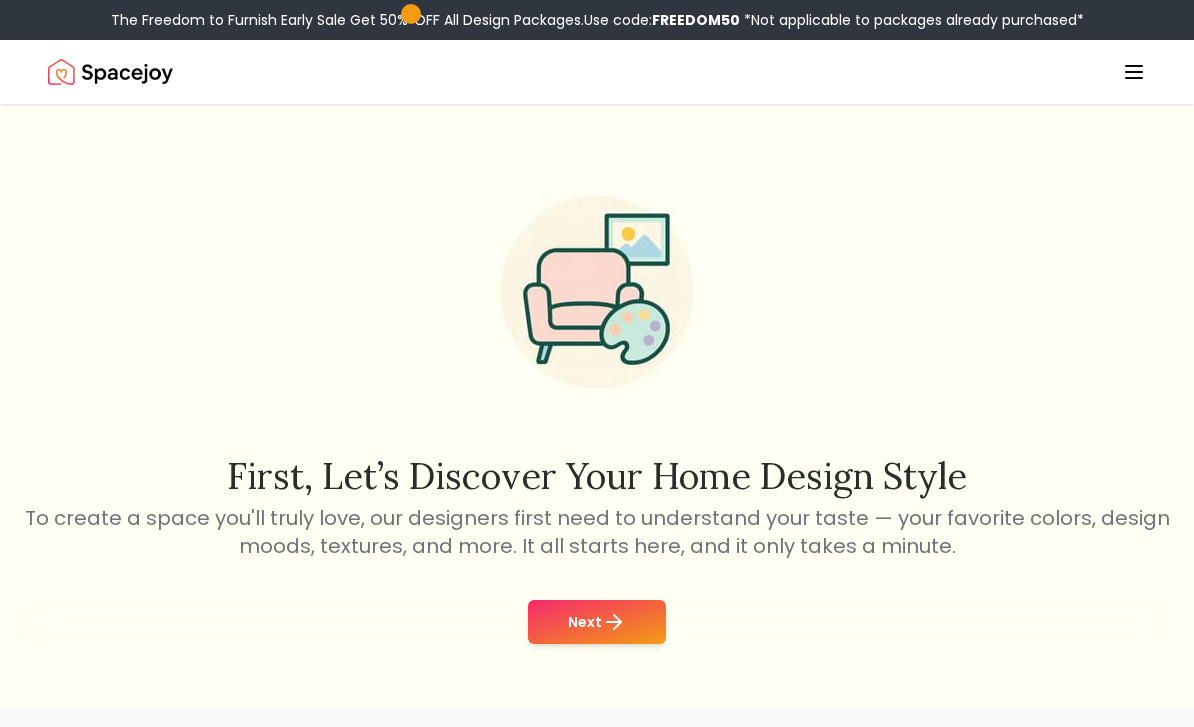 click 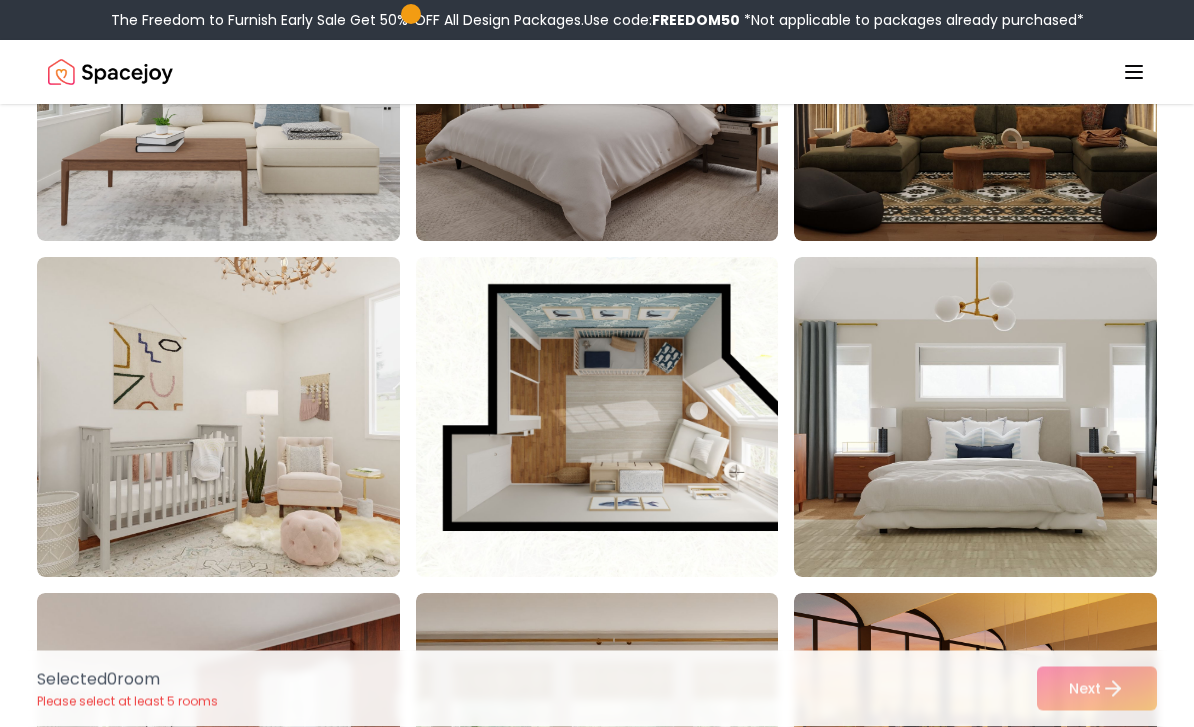 scroll, scrollTop: 10095, scrollLeft: 0, axis: vertical 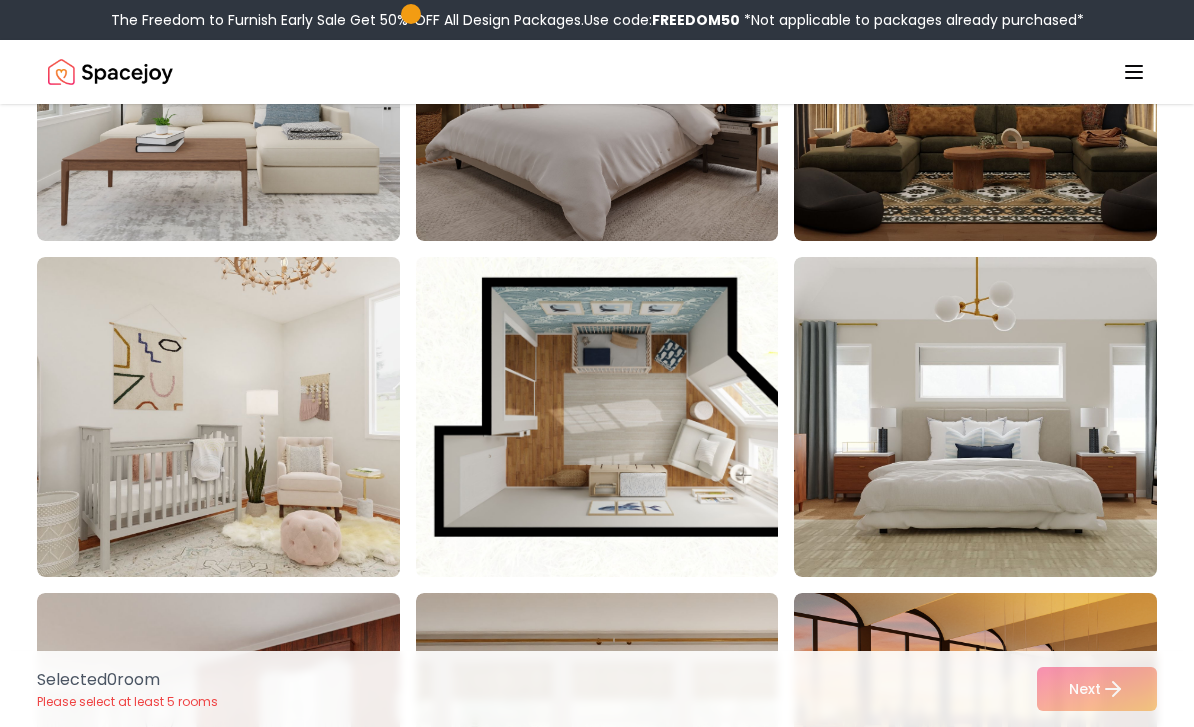 click at bounding box center [616, 417] 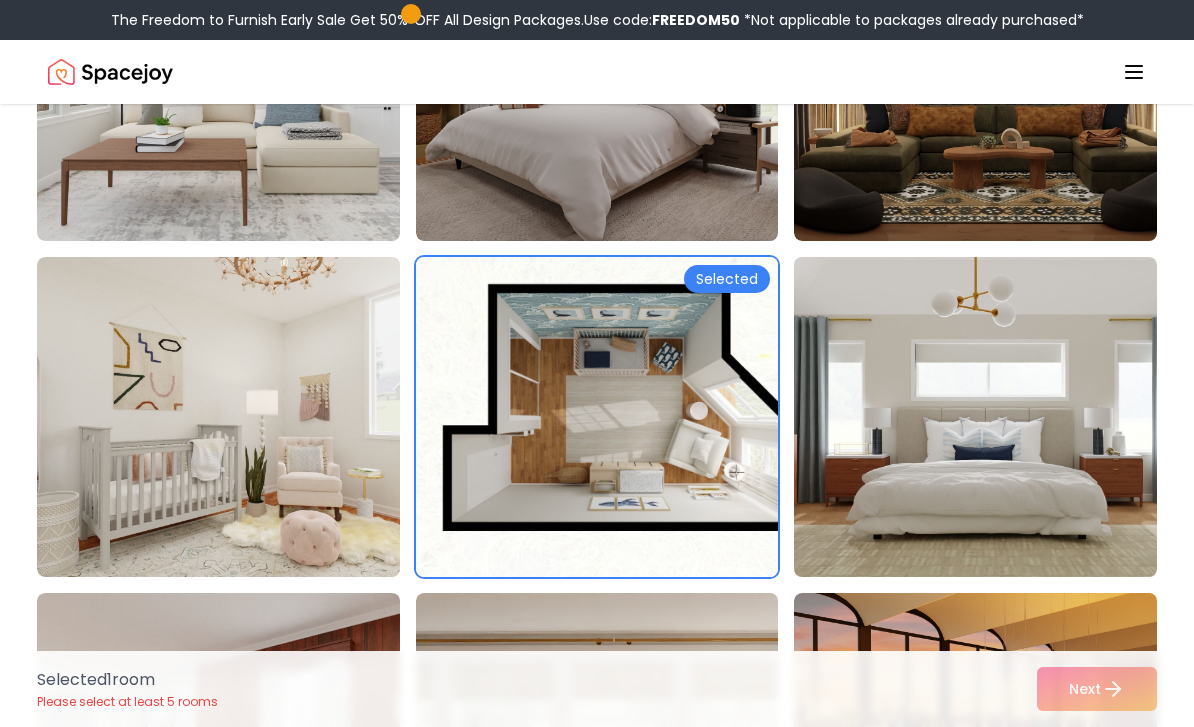 click at bounding box center (994, 417) 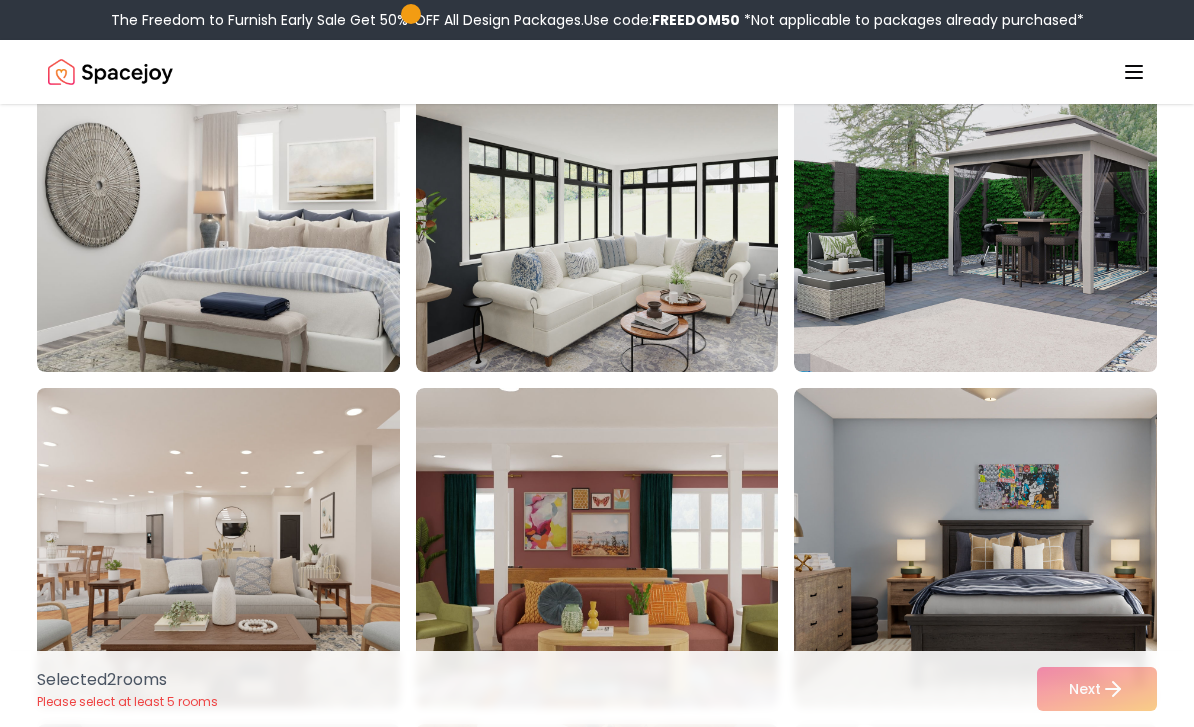 click at bounding box center [237, 548] 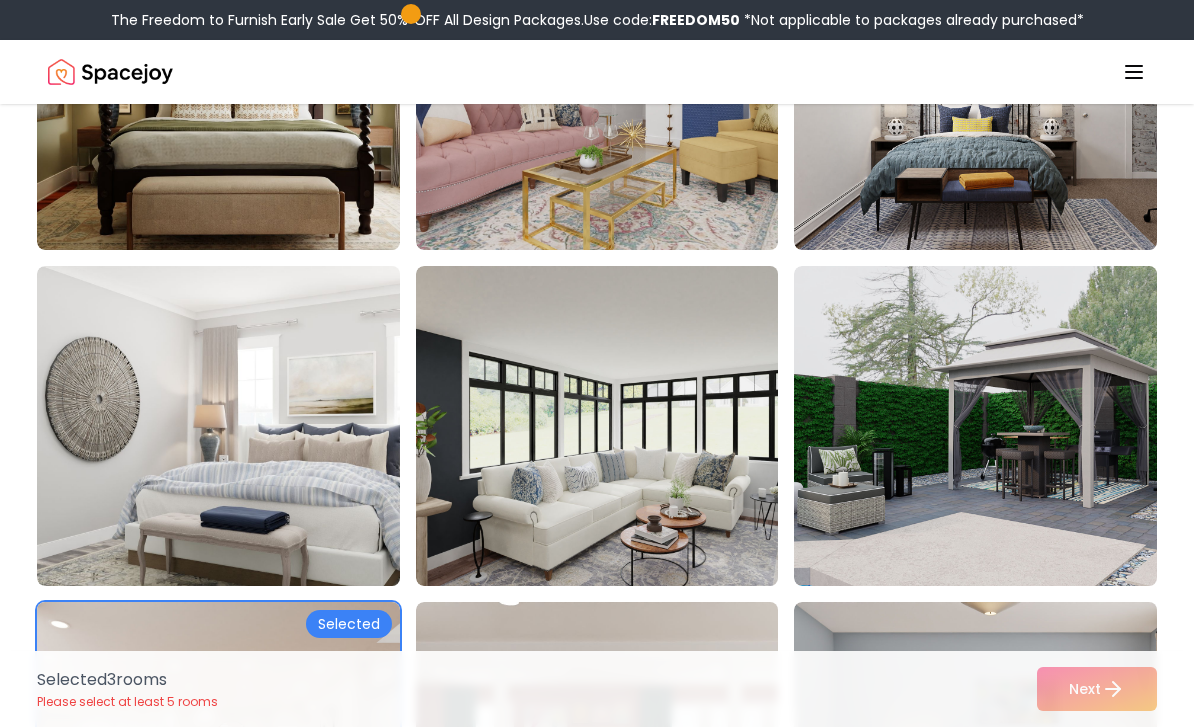 scroll, scrollTop: 8740, scrollLeft: 0, axis: vertical 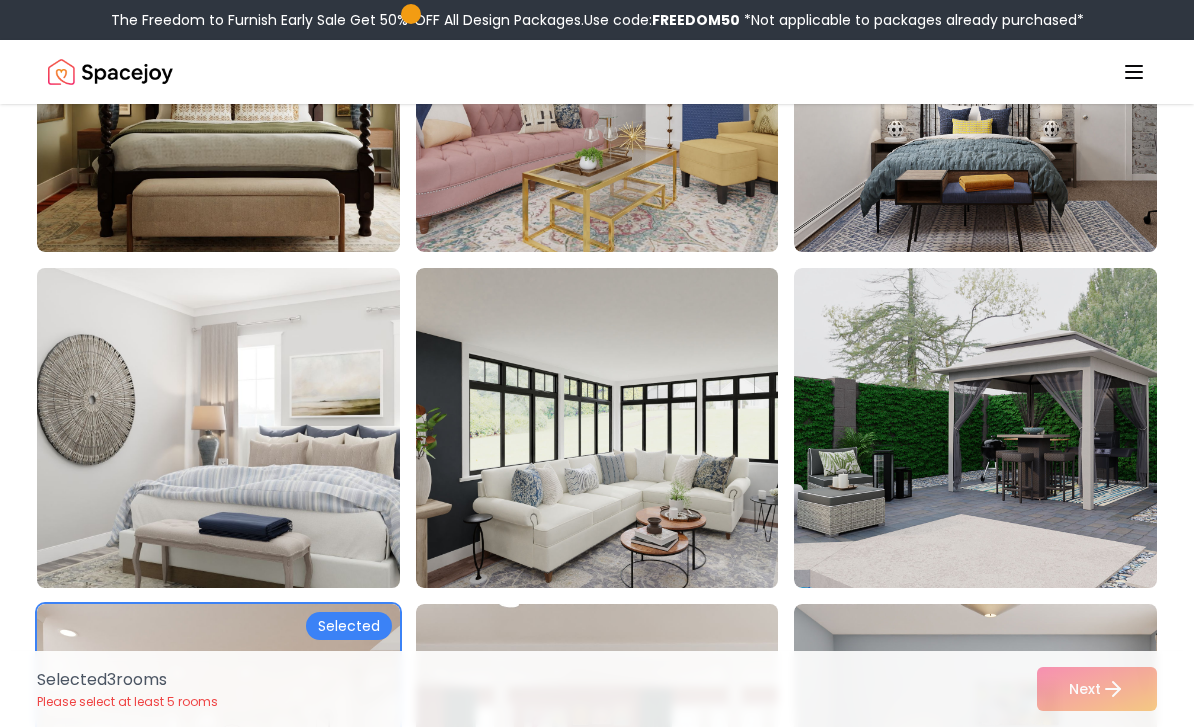 click at bounding box center (237, 428) 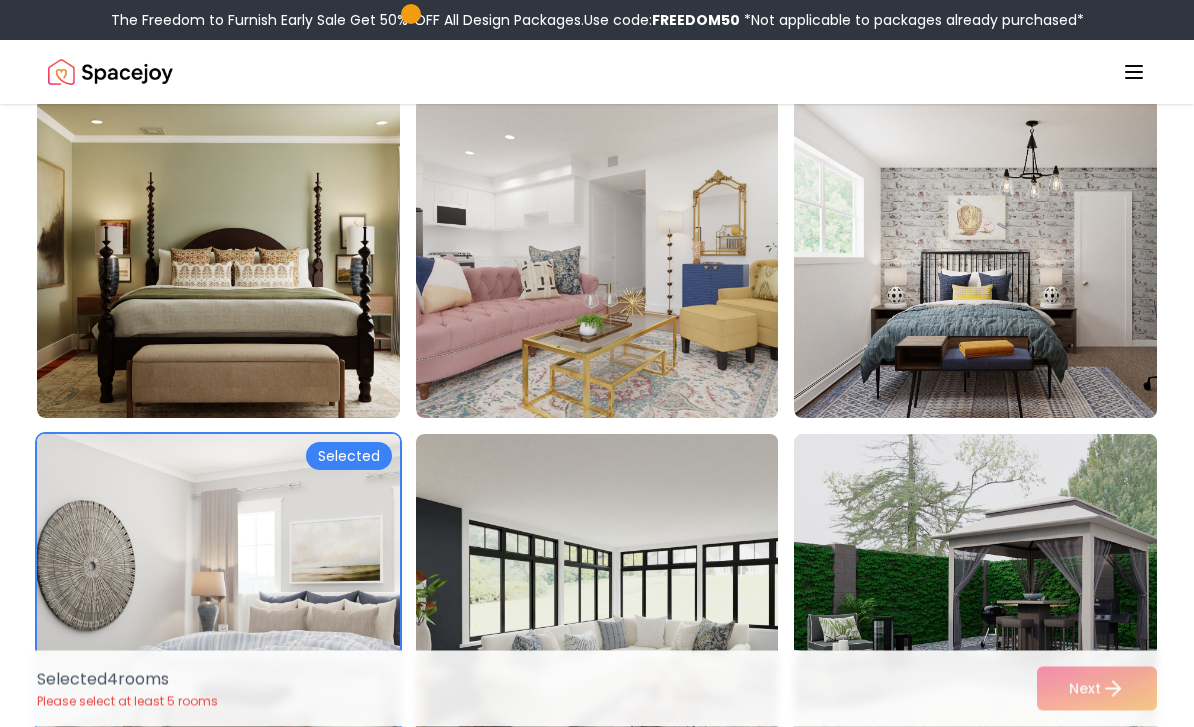 scroll, scrollTop: 8575, scrollLeft: 0, axis: vertical 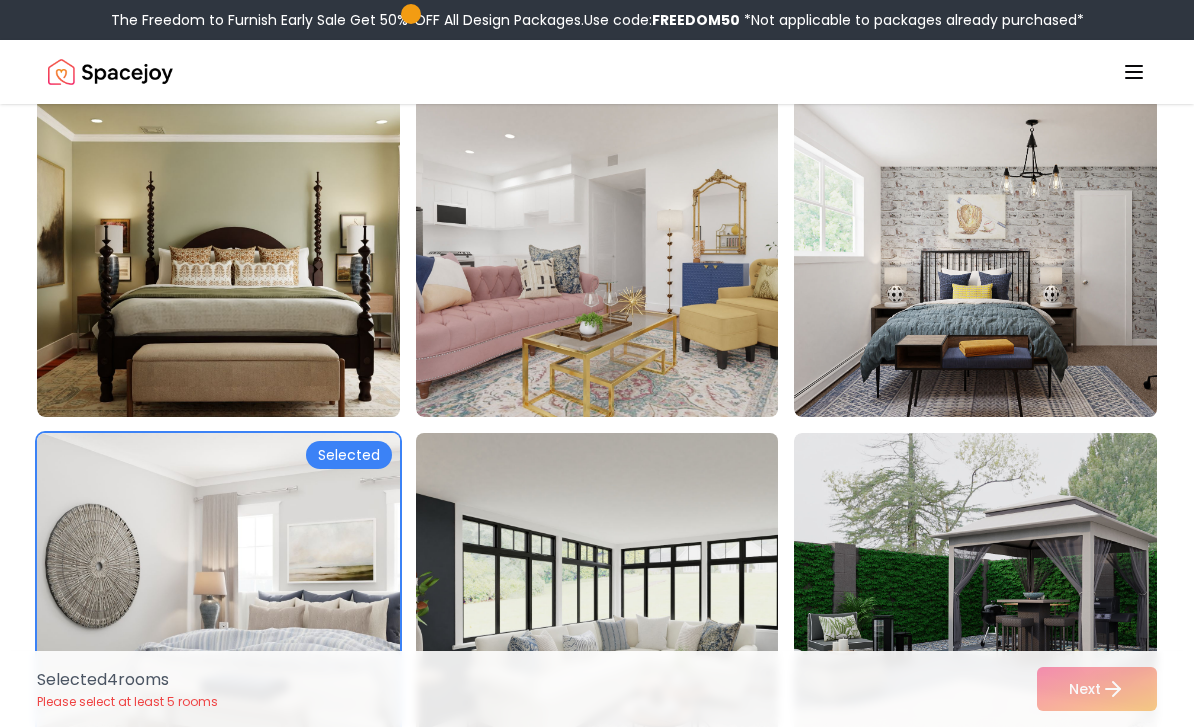 click at bounding box center (616, 593) 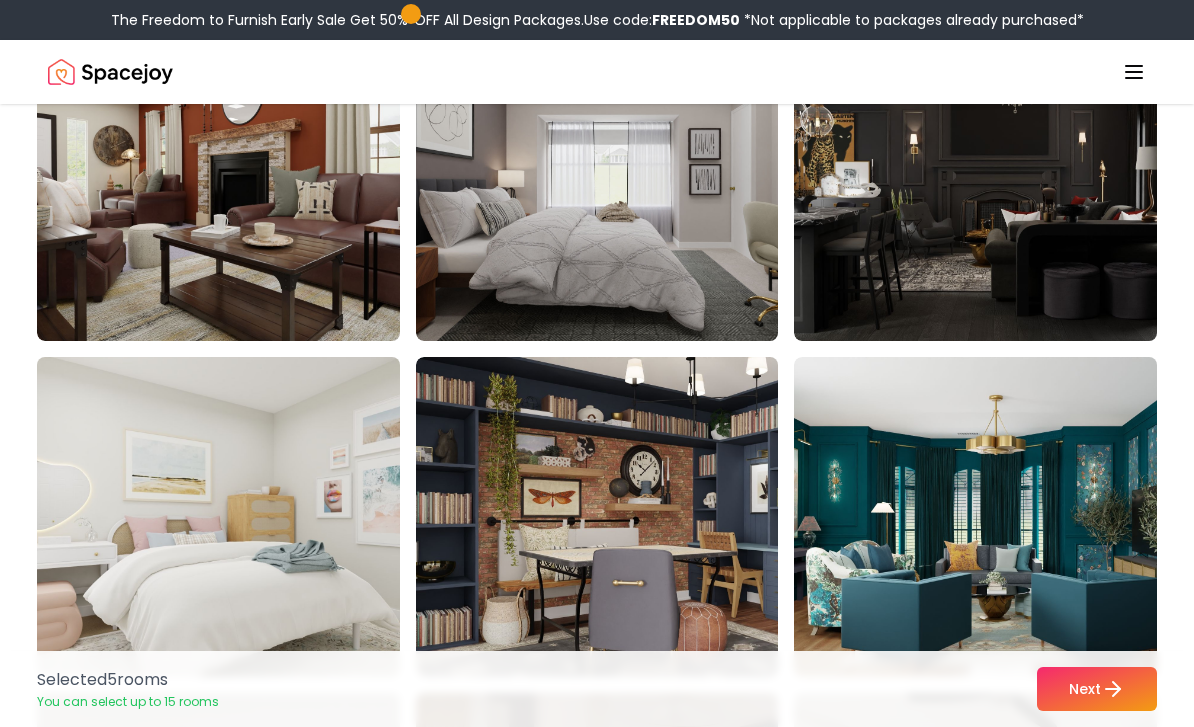 click at bounding box center (237, 517) 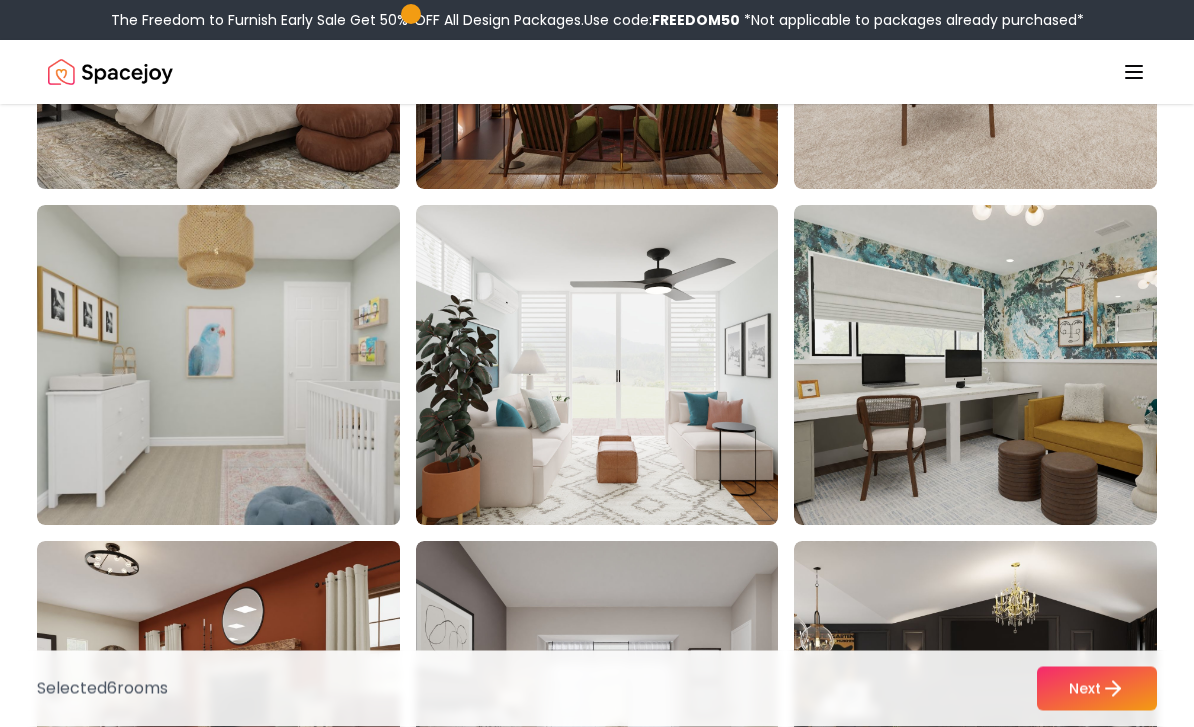 scroll, scrollTop: 7122, scrollLeft: 0, axis: vertical 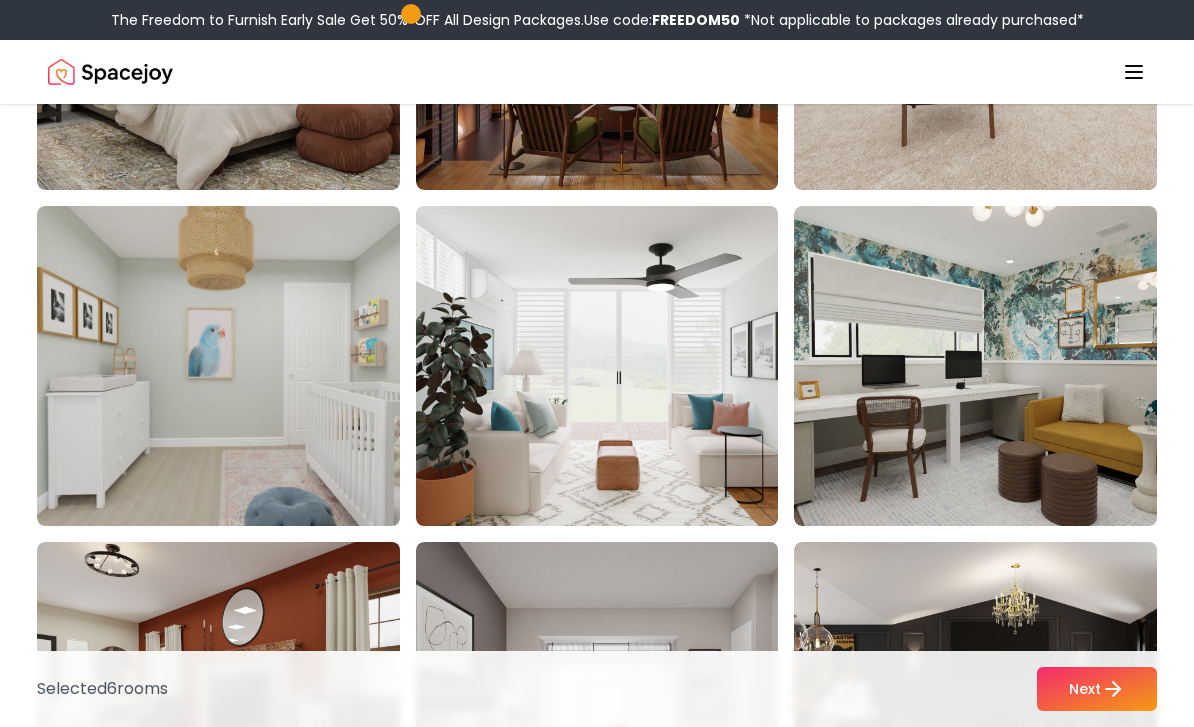 click at bounding box center (616, 366) 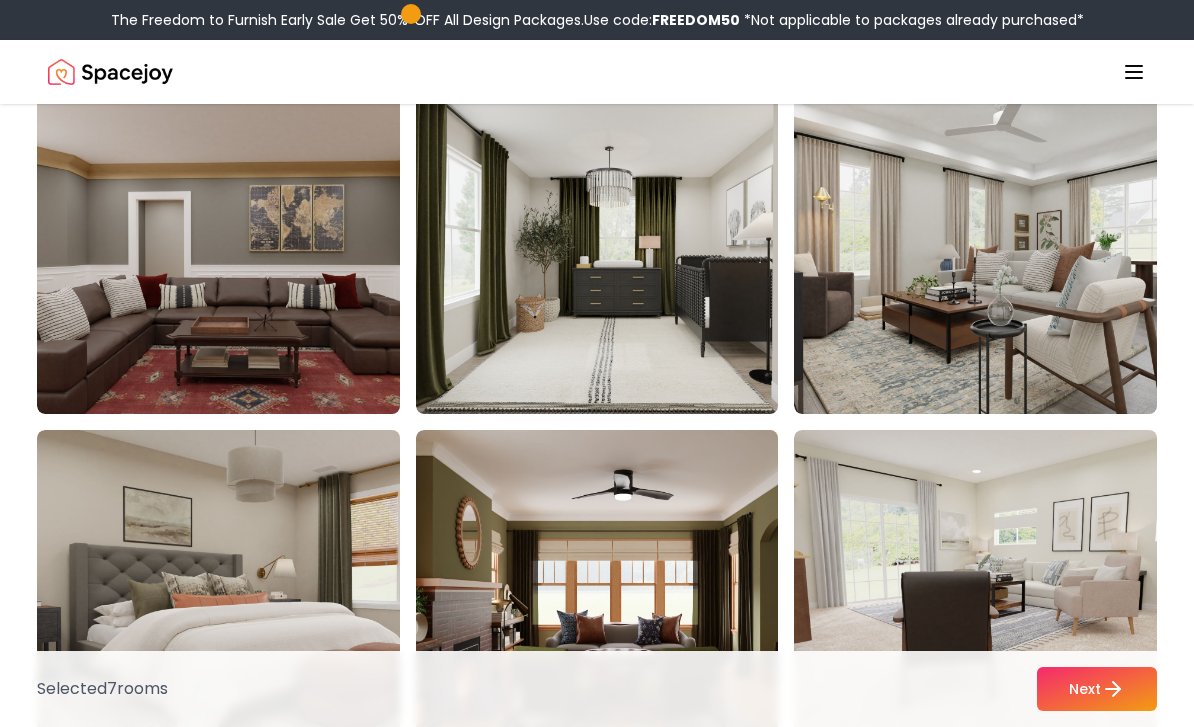 scroll, scrollTop: 6546, scrollLeft: 0, axis: vertical 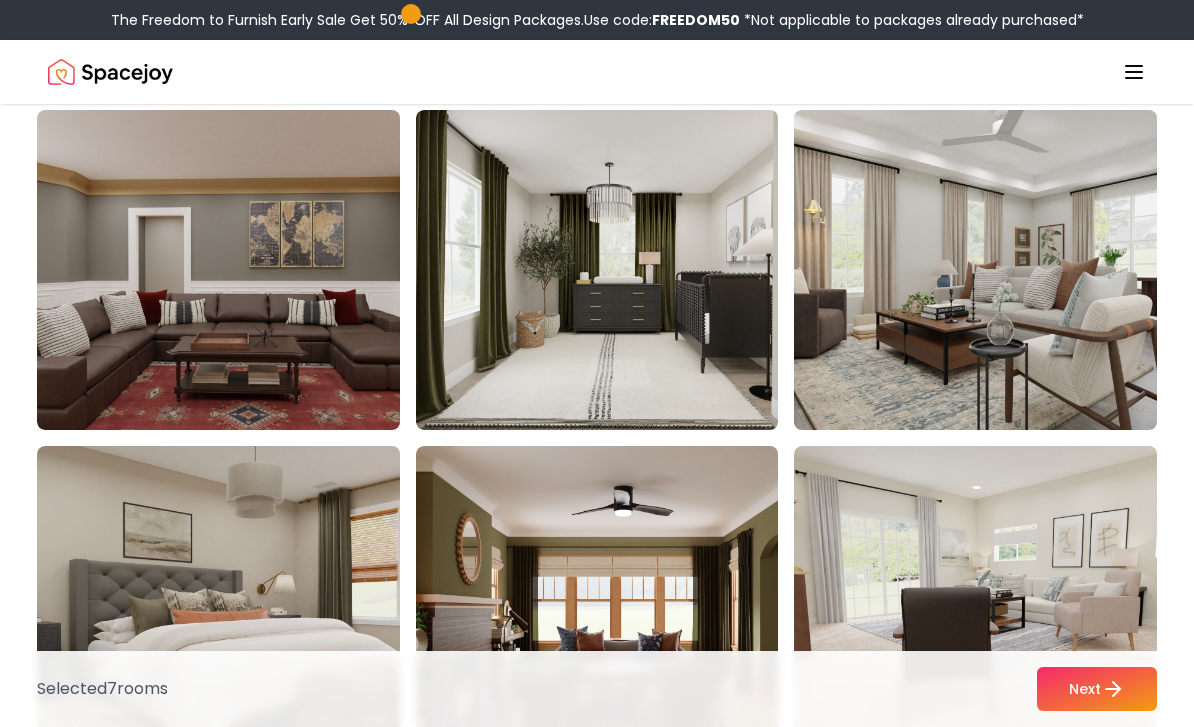 click at bounding box center [994, 270] 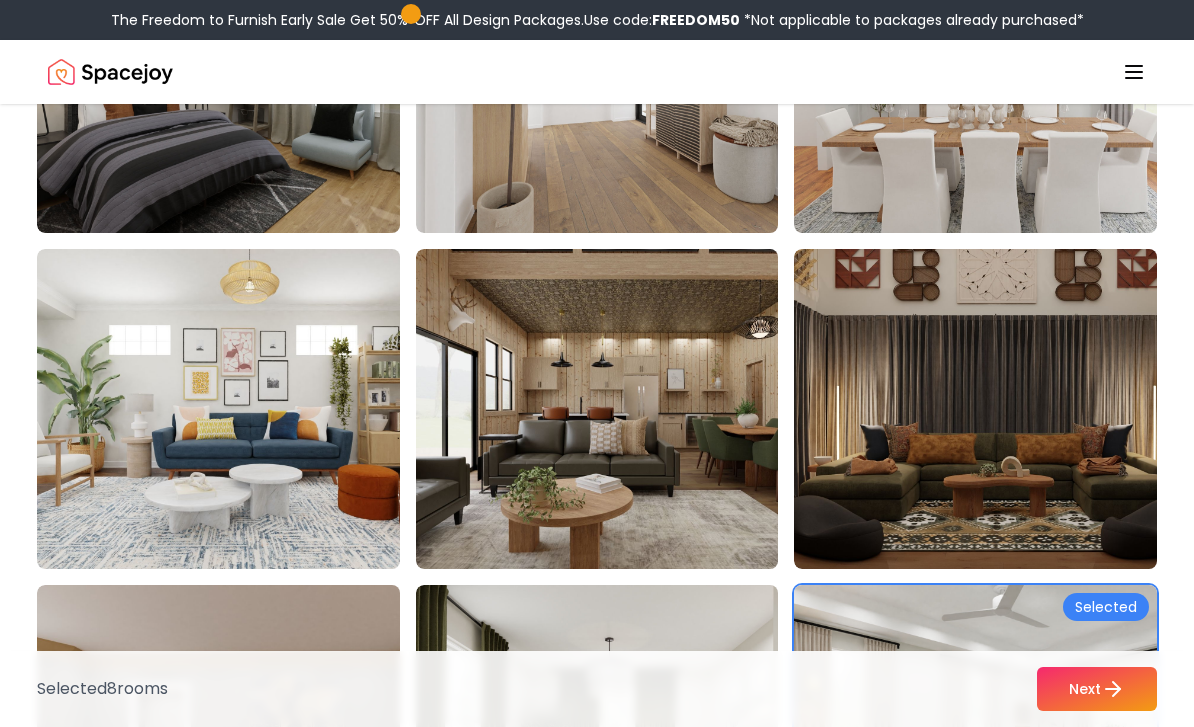 scroll, scrollTop: 6064, scrollLeft: 0, axis: vertical 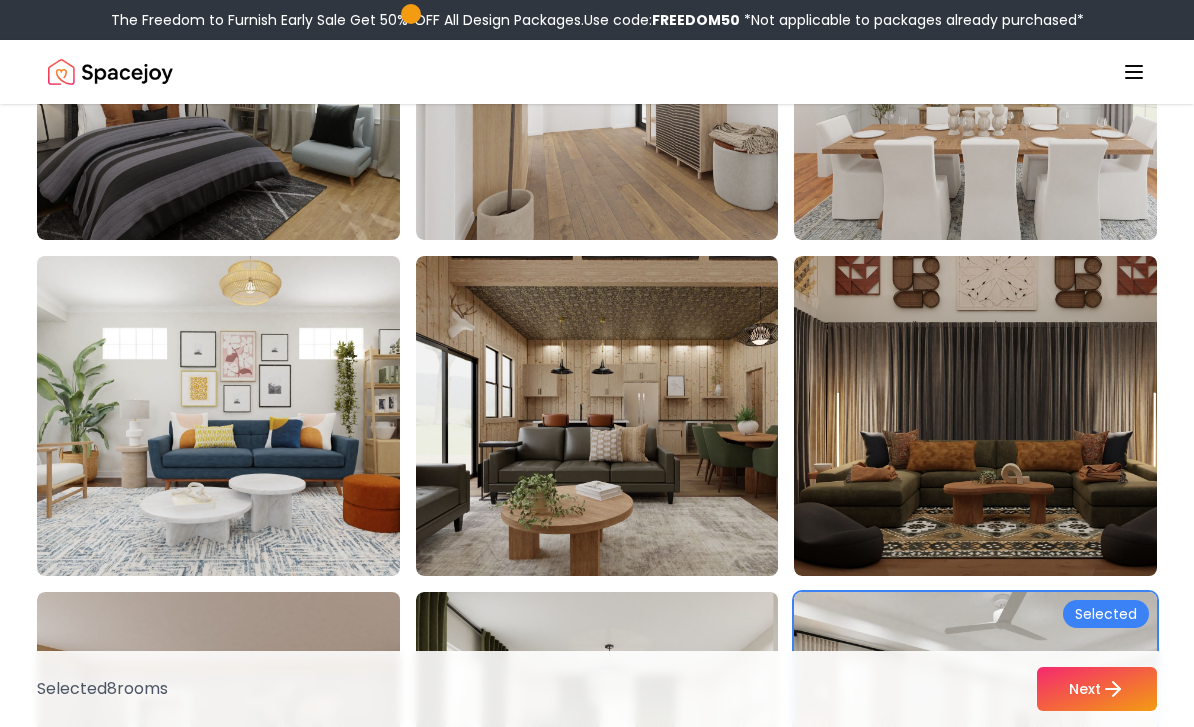 click at bounding box center [237, 416] 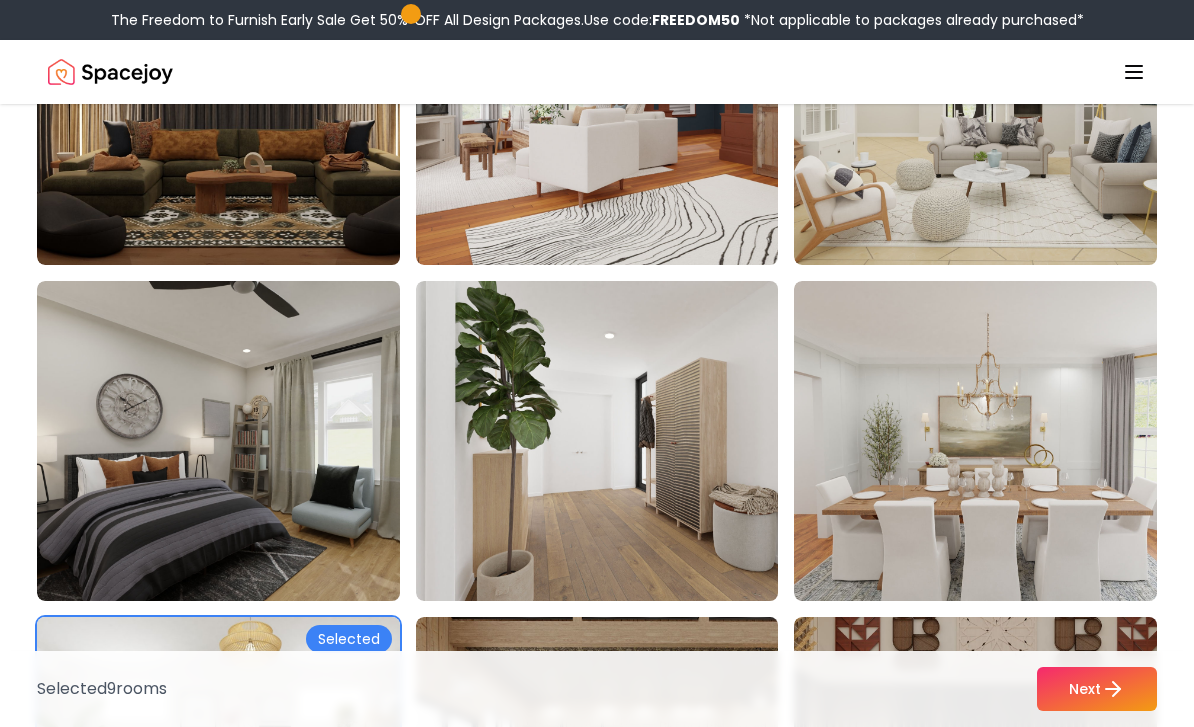 scroll, scrollTop: 5701, scrollLeft: 0, axis: vertical 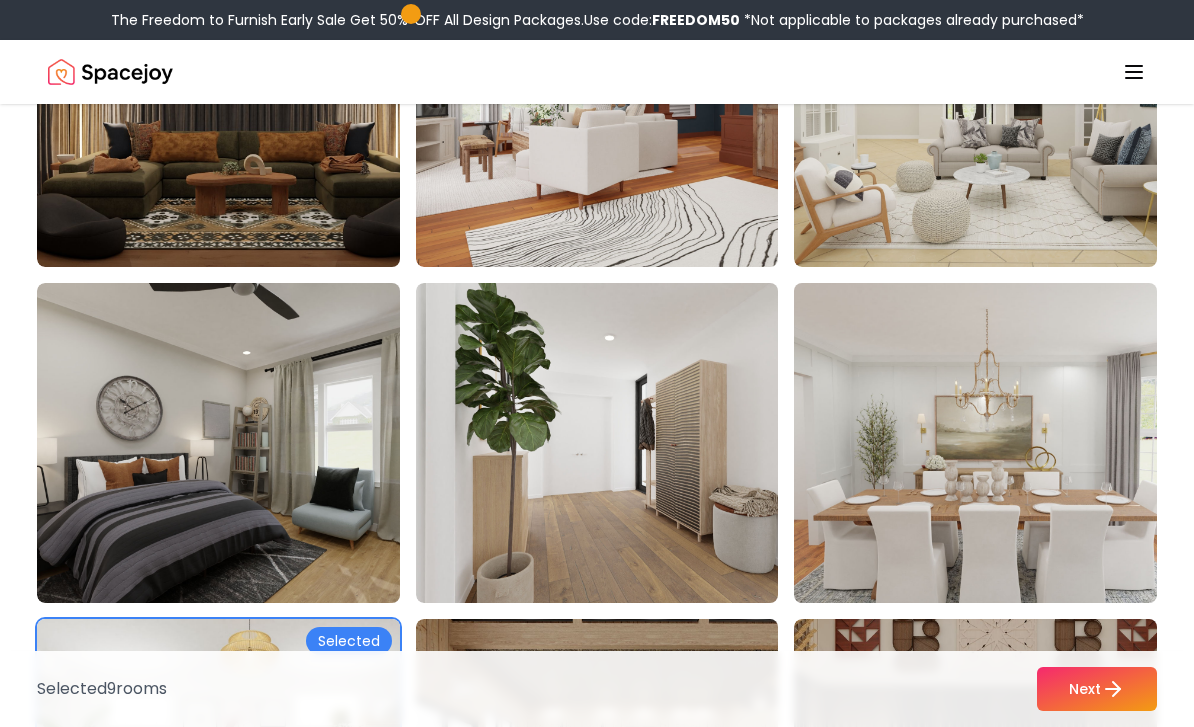 click at bounding box center [994, 443] 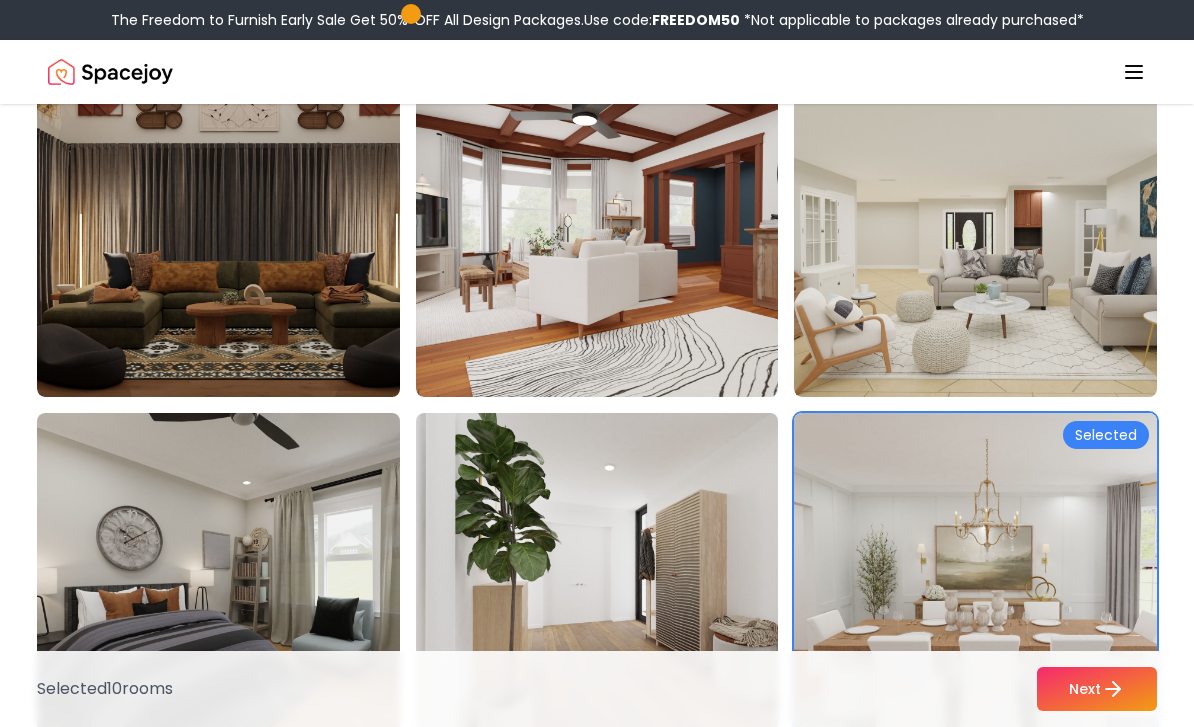 scroll, scrollTop: 5573, scrollLeft: 0, axis: vertical 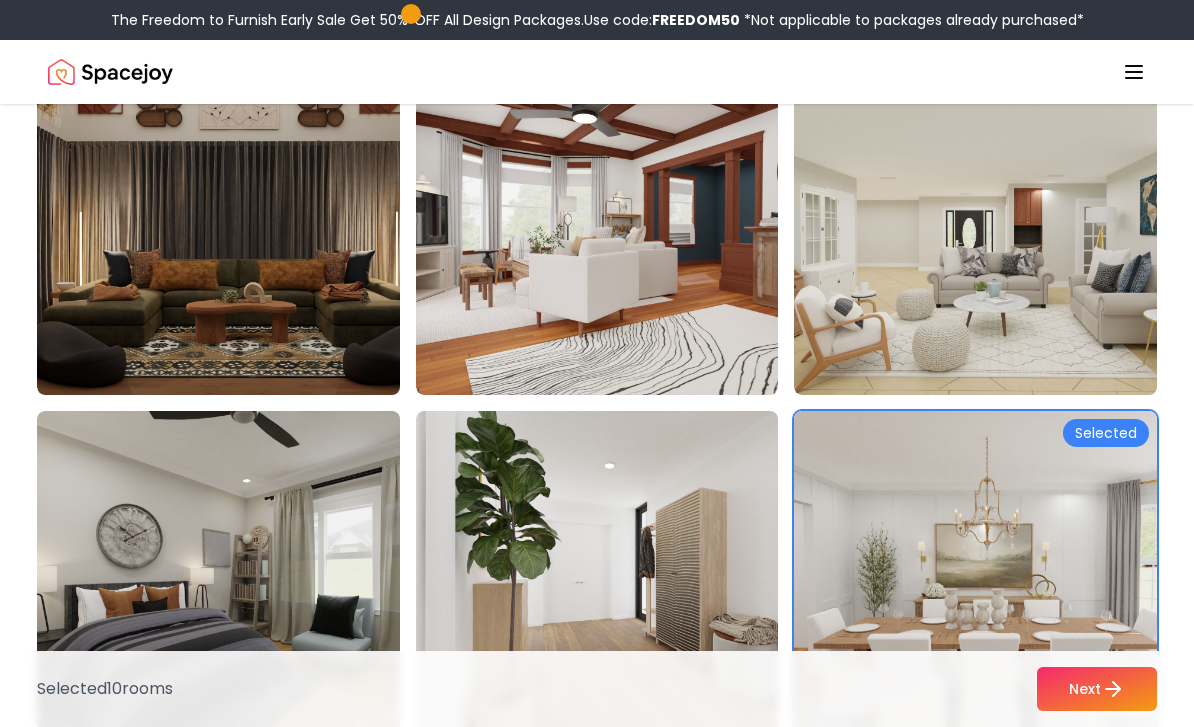 click at bounding box center (994, 571) 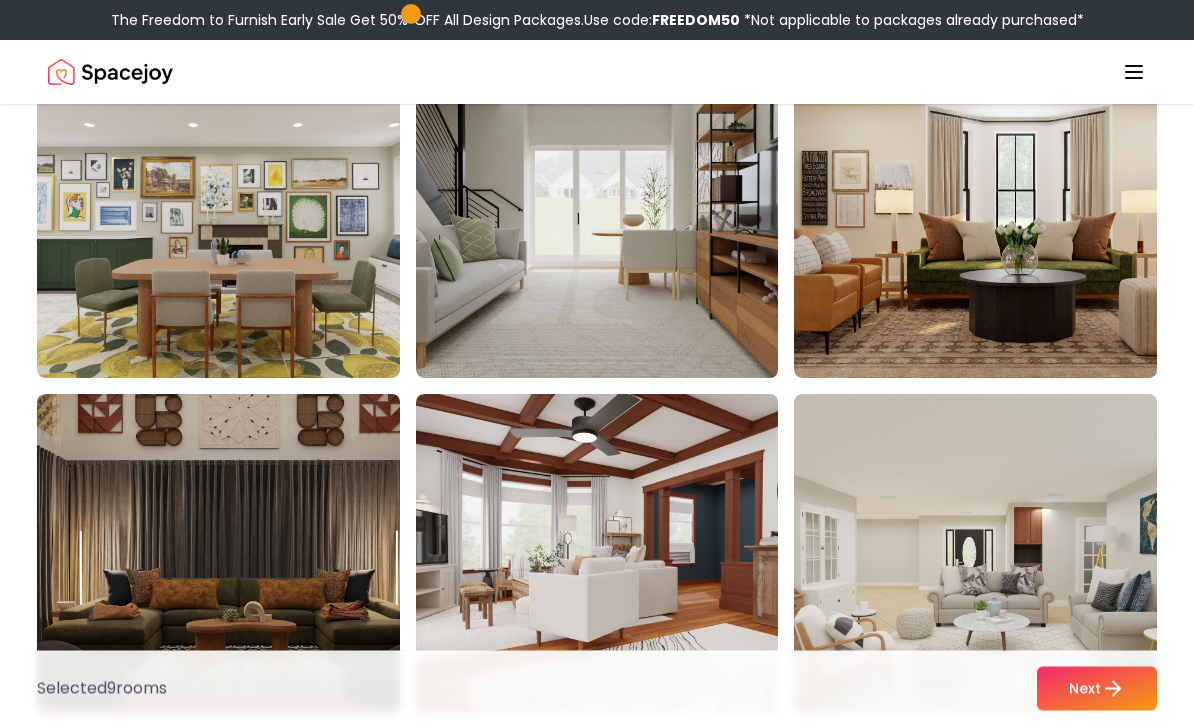 scroll, scrollTop: 5254, scrollLeft: 0, axis: vertical 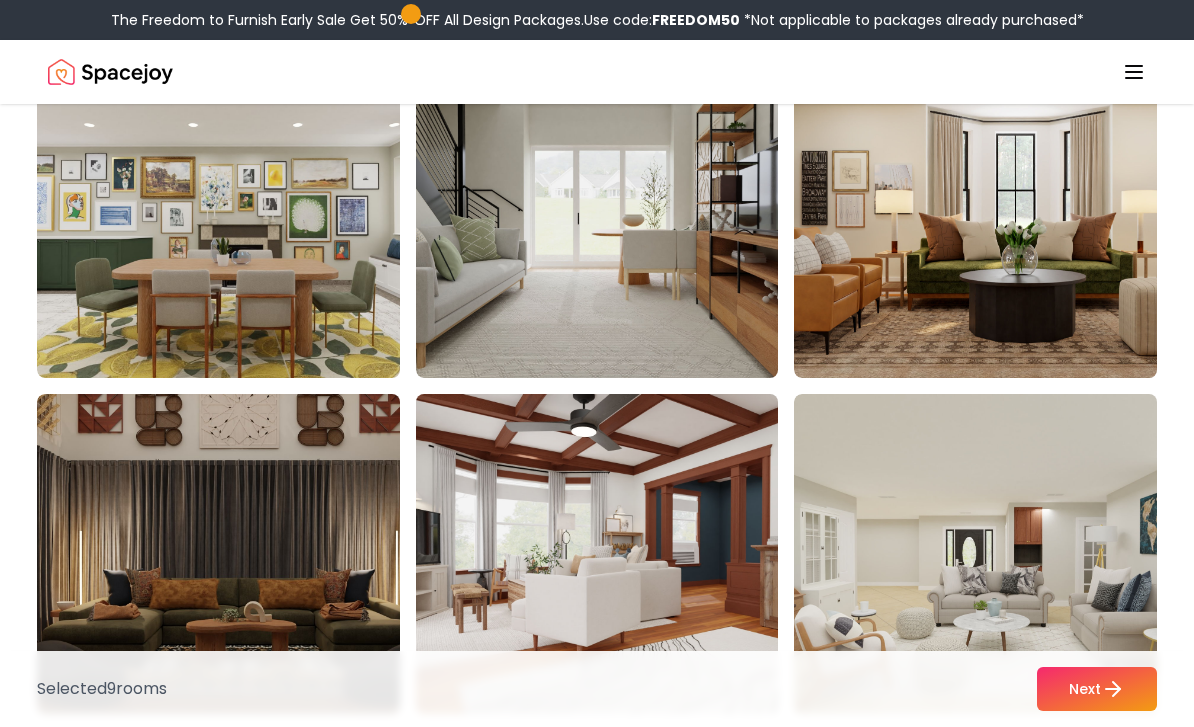 click at bounding box center [616, 554] 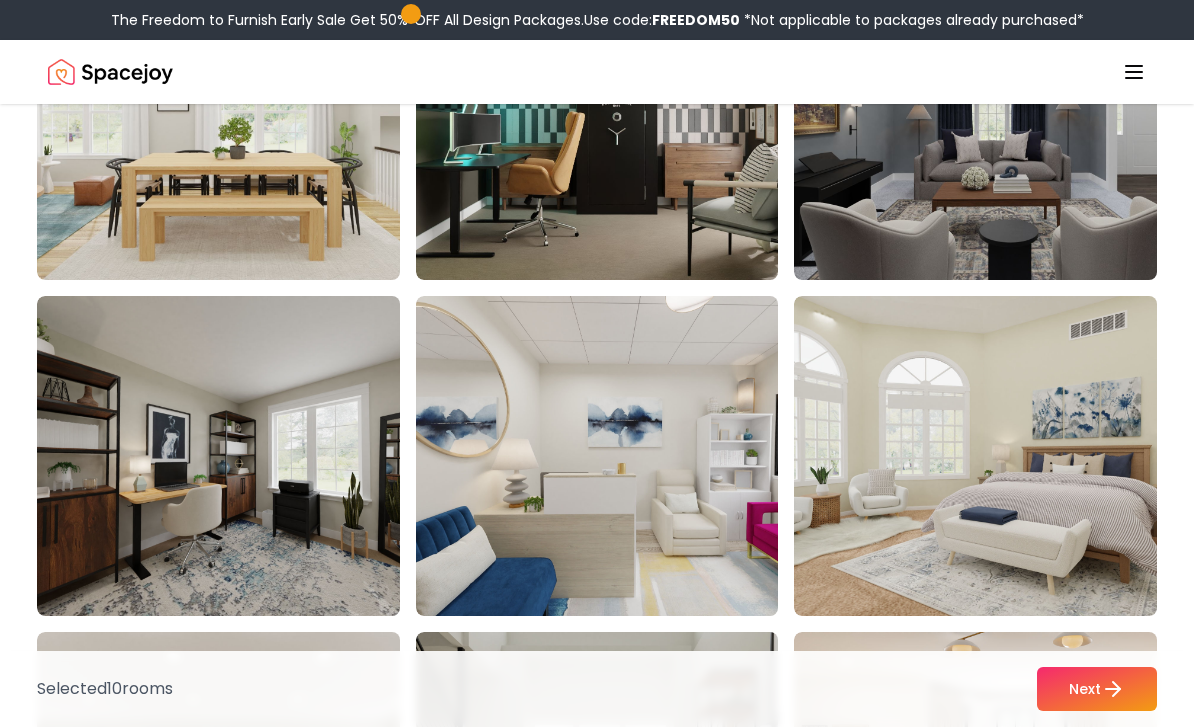 scroll, scrollTop: 4679, scrollLeft: 0, axis: vertical 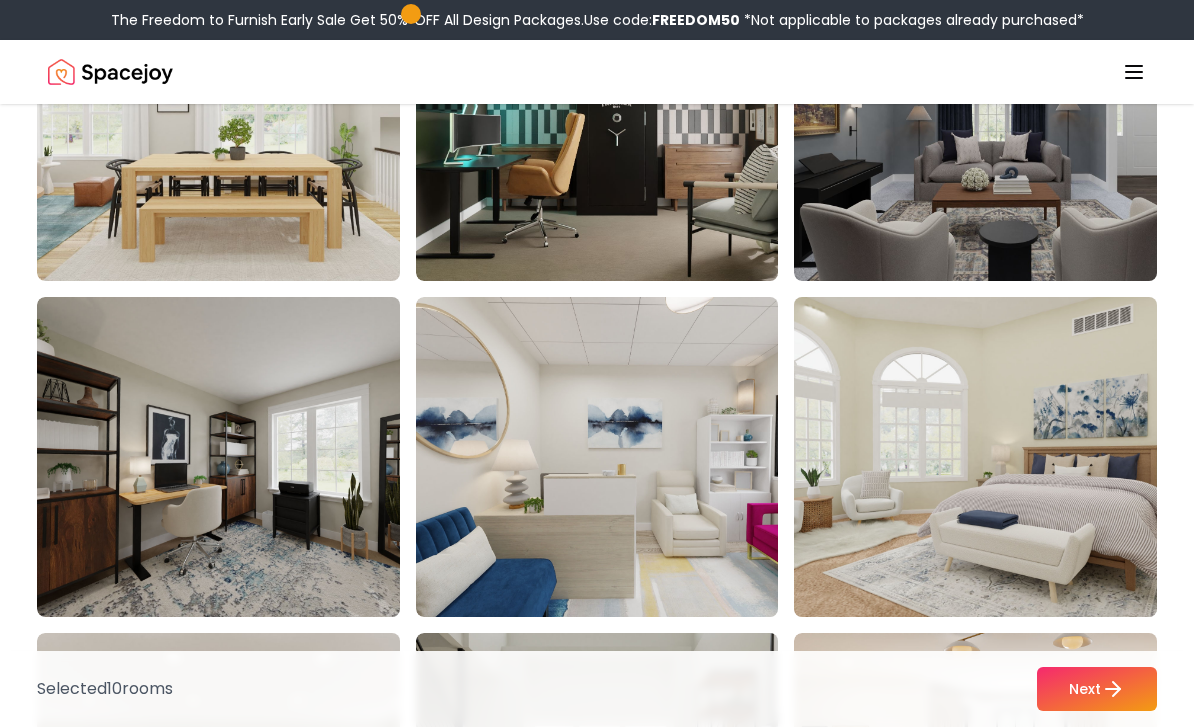 click at bounding box center [994, 457] 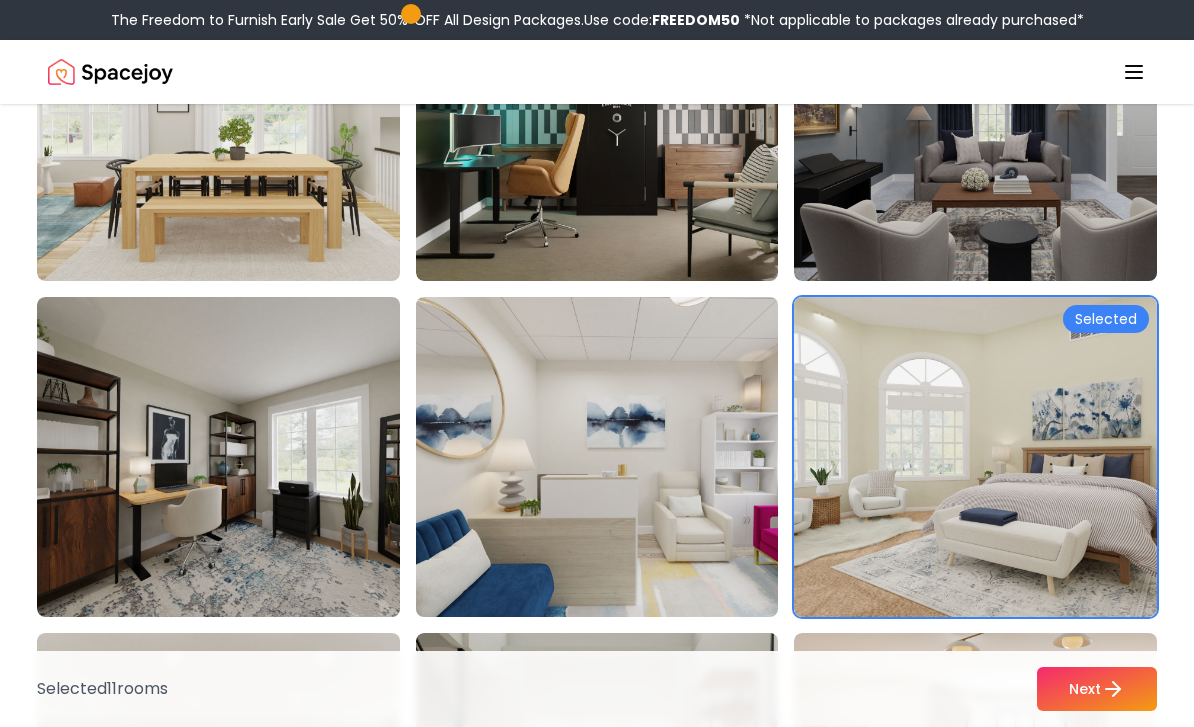 click at bounding box center [616, 457] 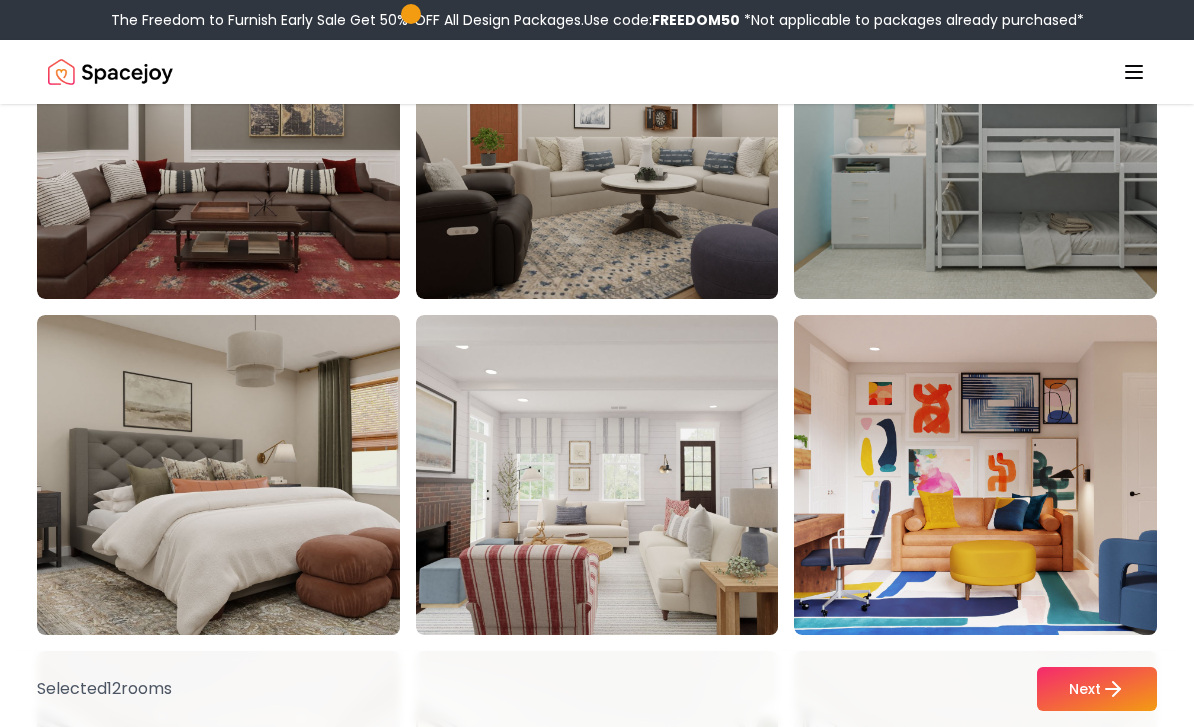 scroll, scrollTop: 3652, scrollLeft: 0, axis: vertical 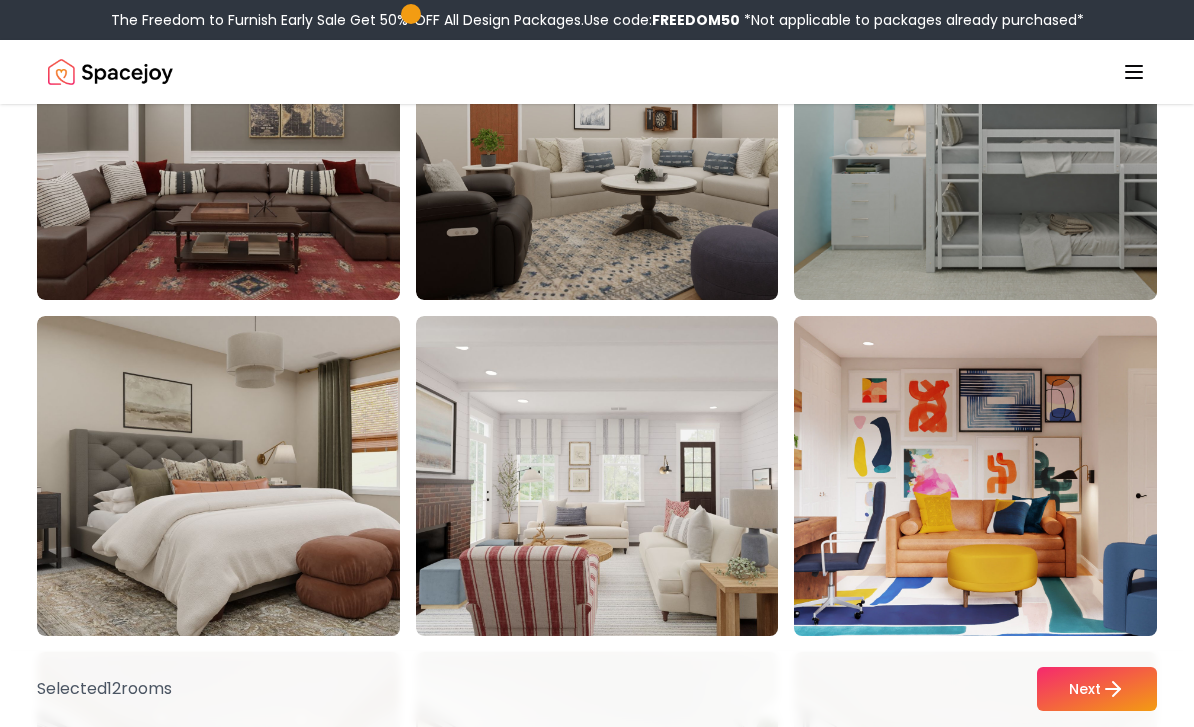 click at bounding box center [994, 476] 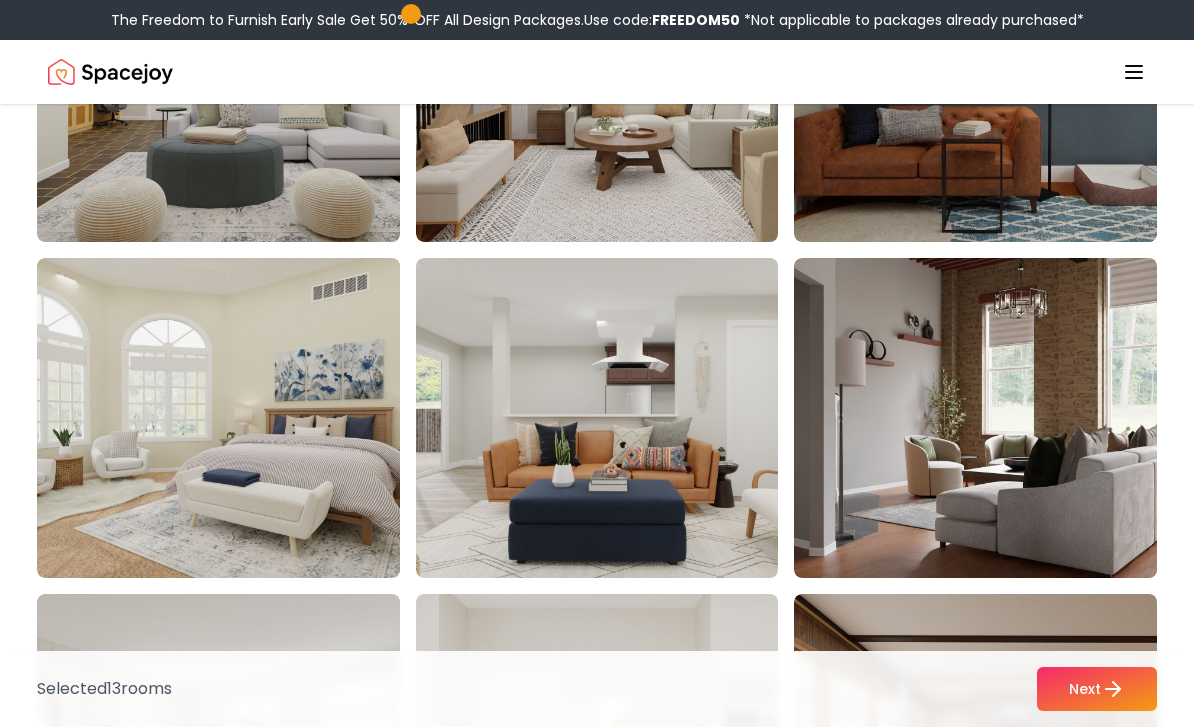 scroll, scrollTop: 2361, scrollLeft: 0, axis: vertical 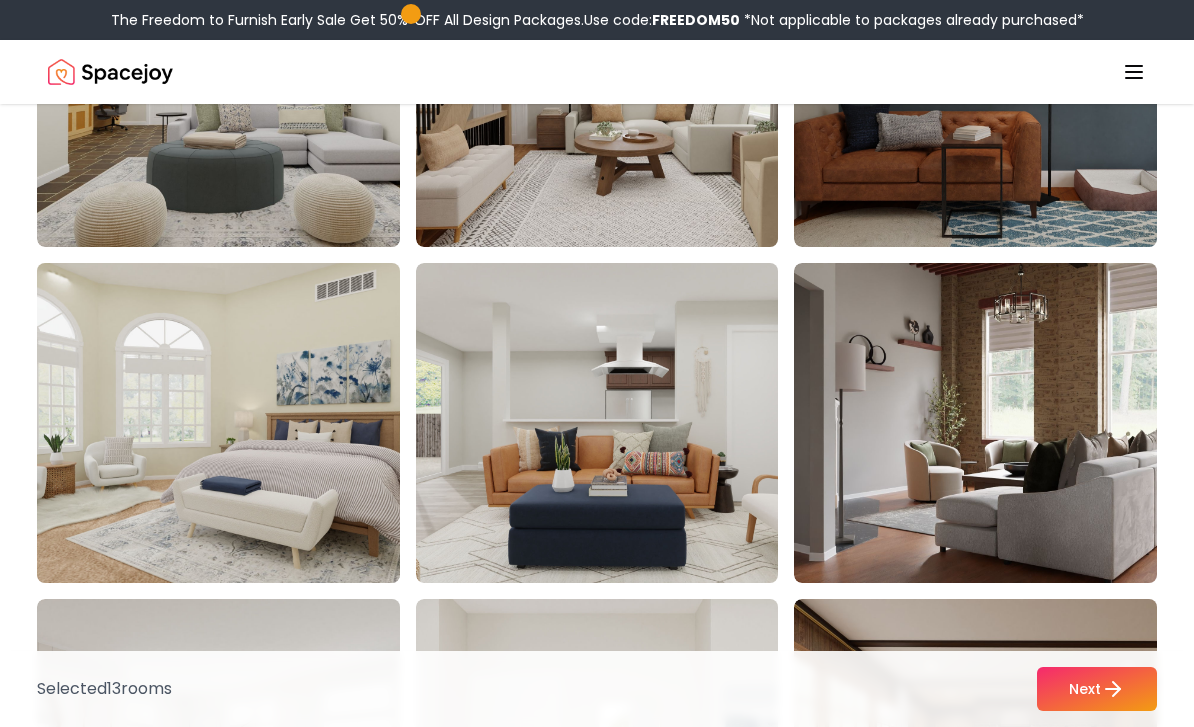 click at bounding box center [237, 423] 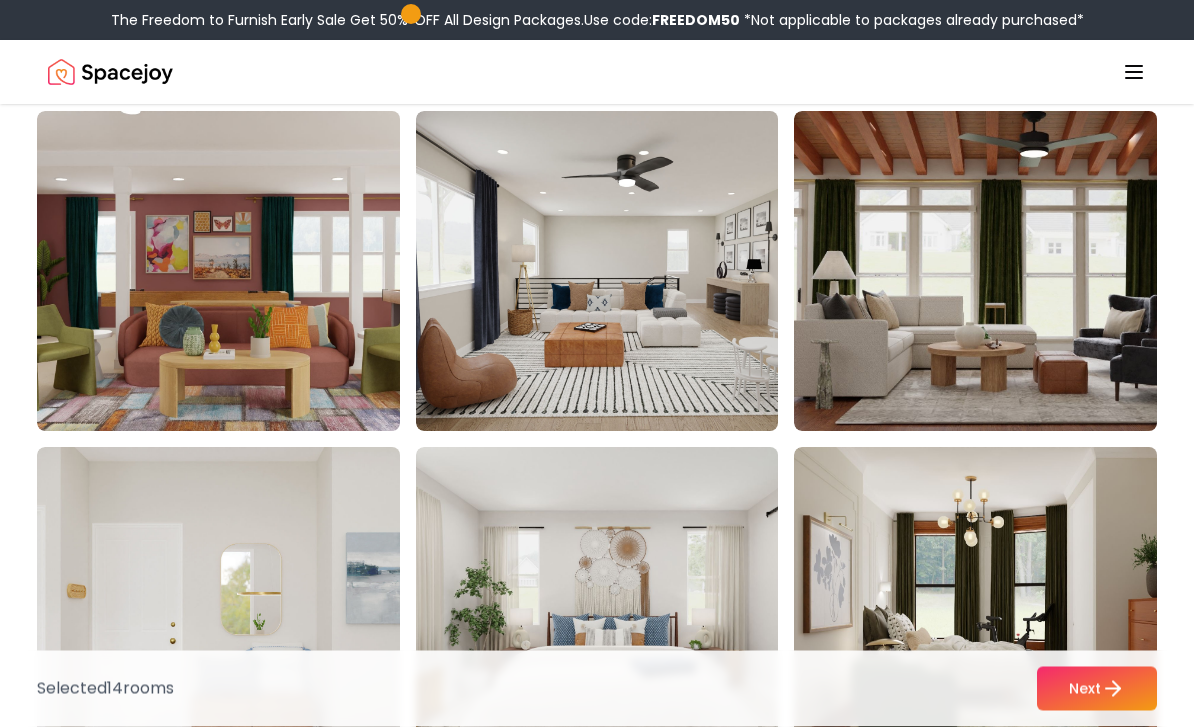 scroll, scrollTop: 168, scrollLeft: 0, axis: vertical 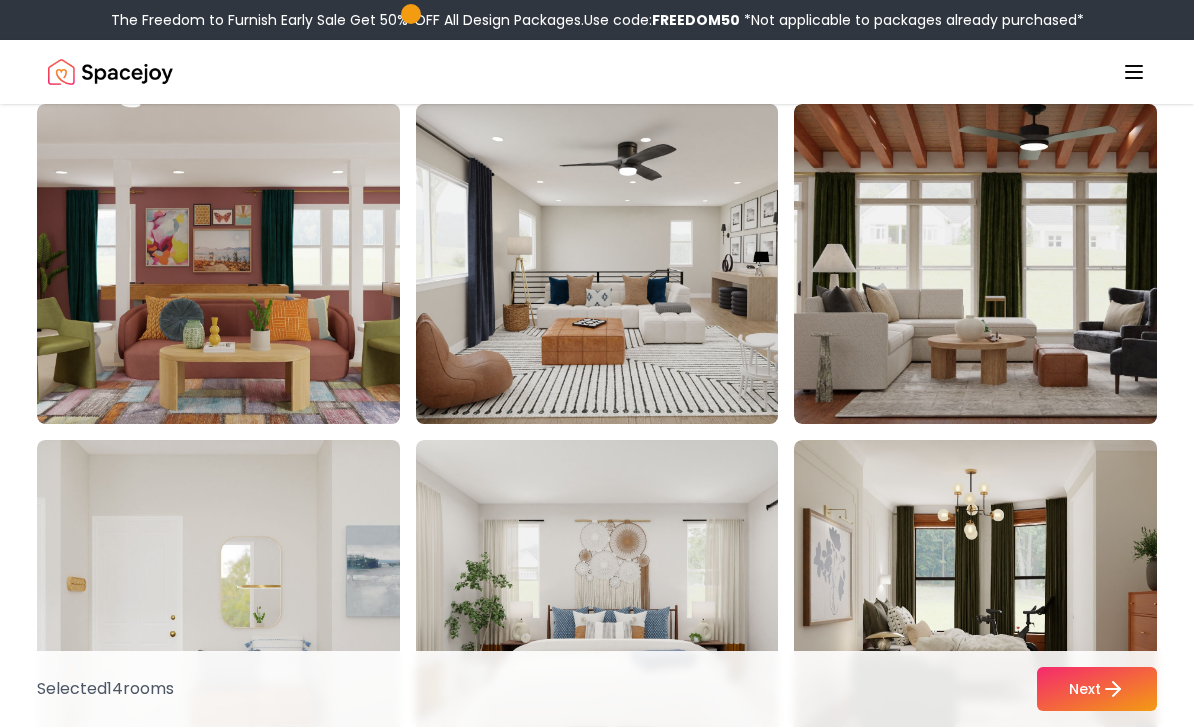 click at bounding box center [616, 264] 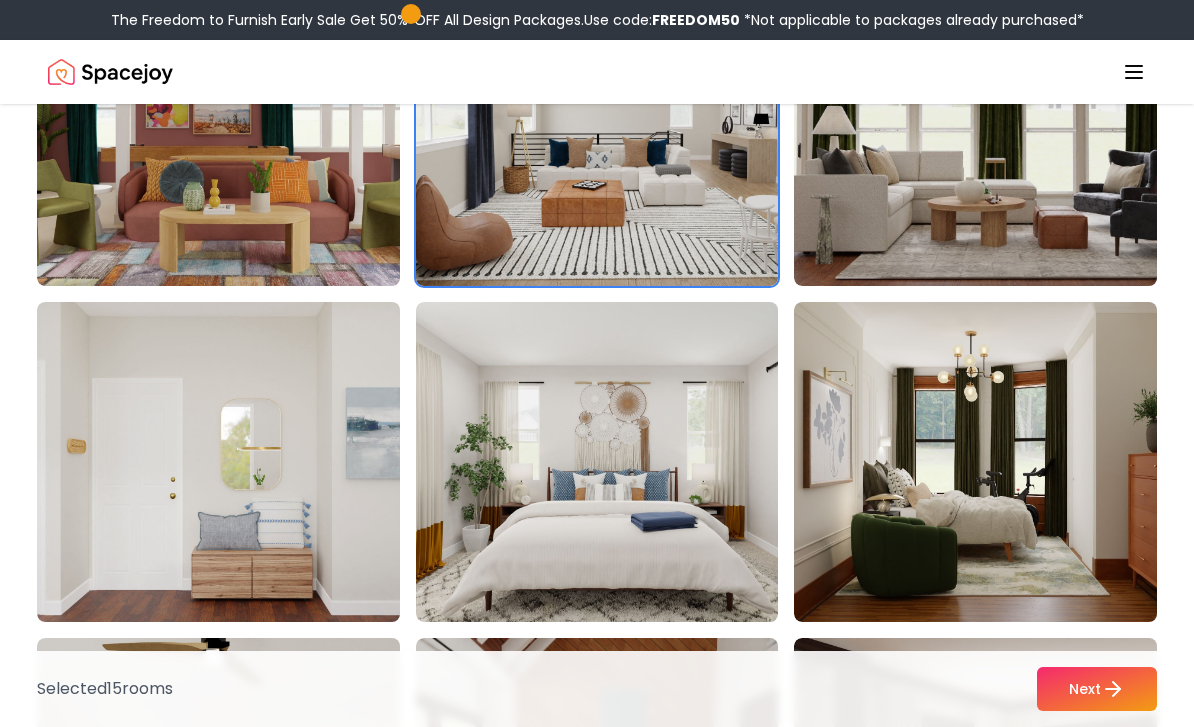 scroll, scrollTop: 305, scrollLeft: 0, axis: vertical 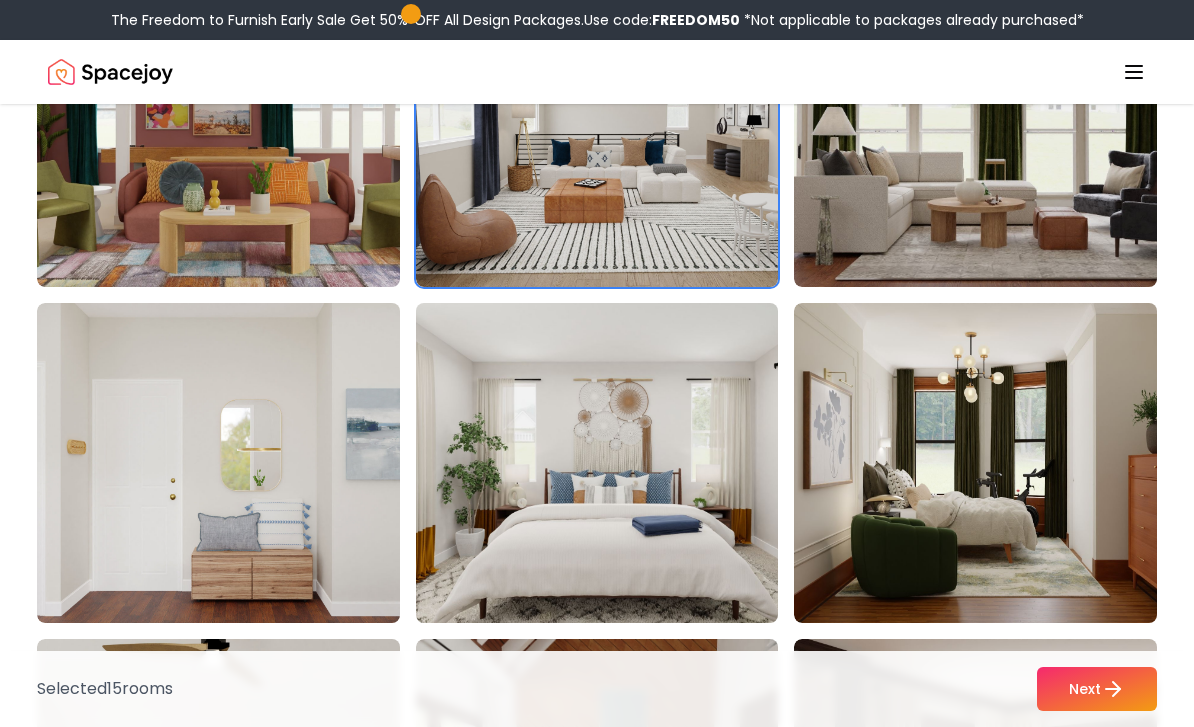 click at bounding box center [616, 463] 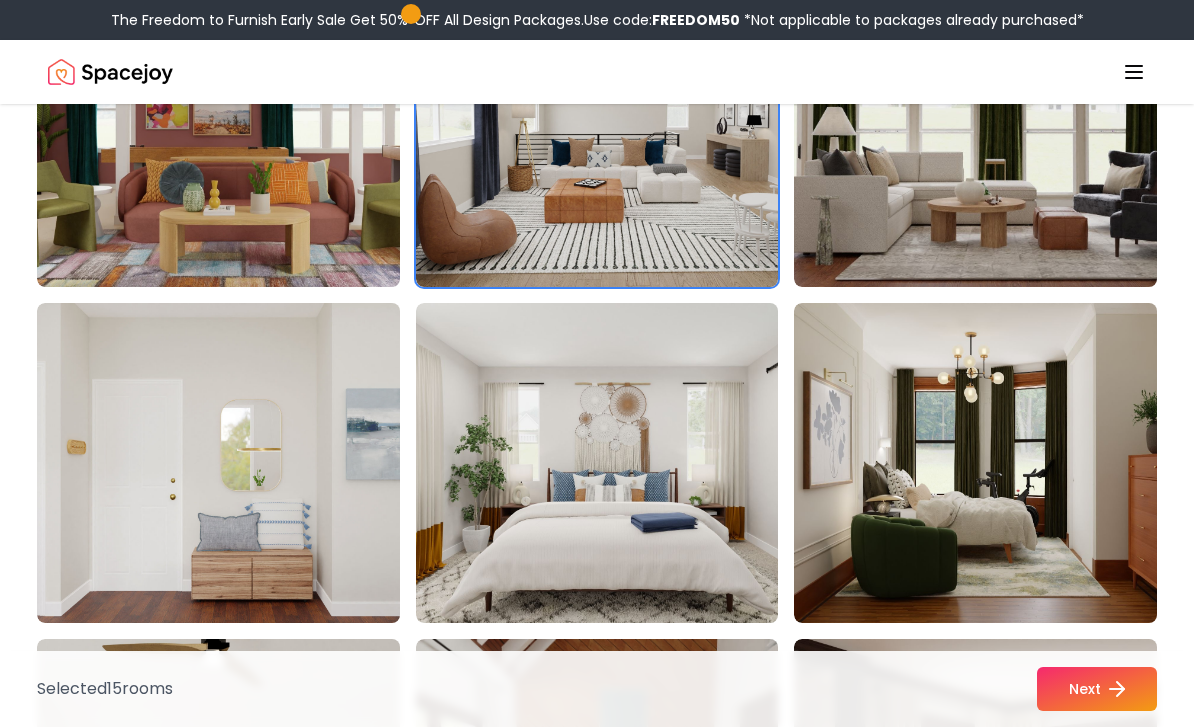 click on "Next" at bounding box center (1097, 689) 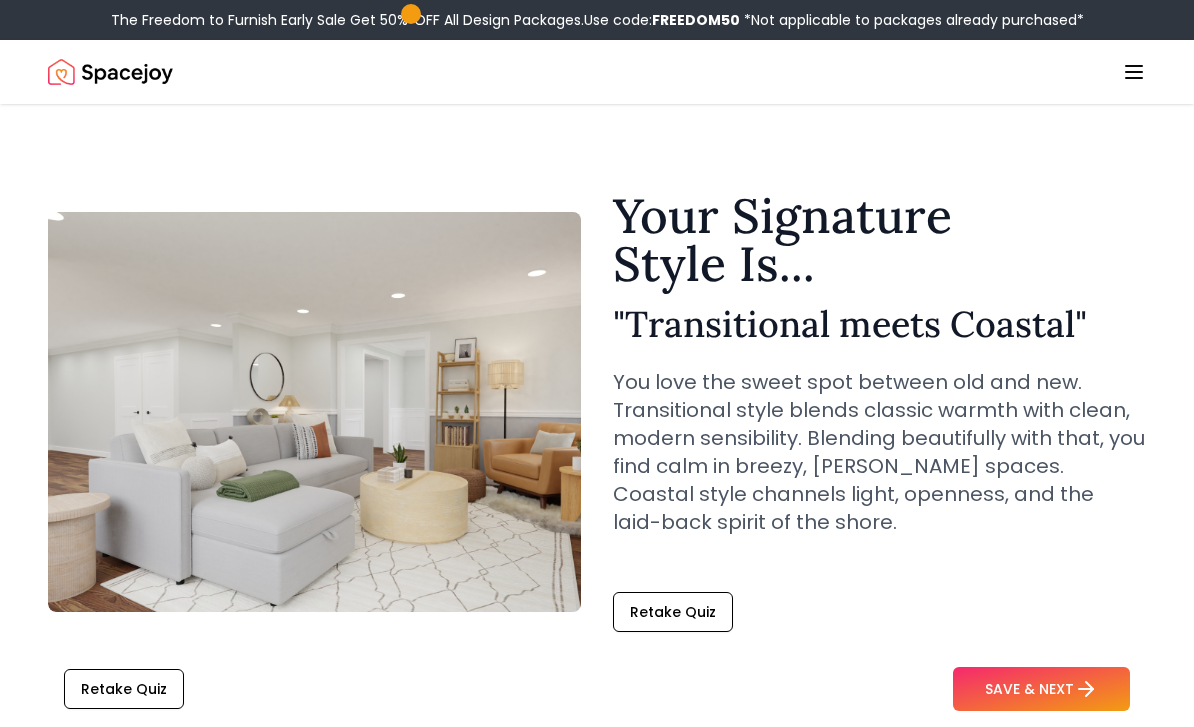 scroll, scrollTop: 0, scrollLeft: 0, axis: both 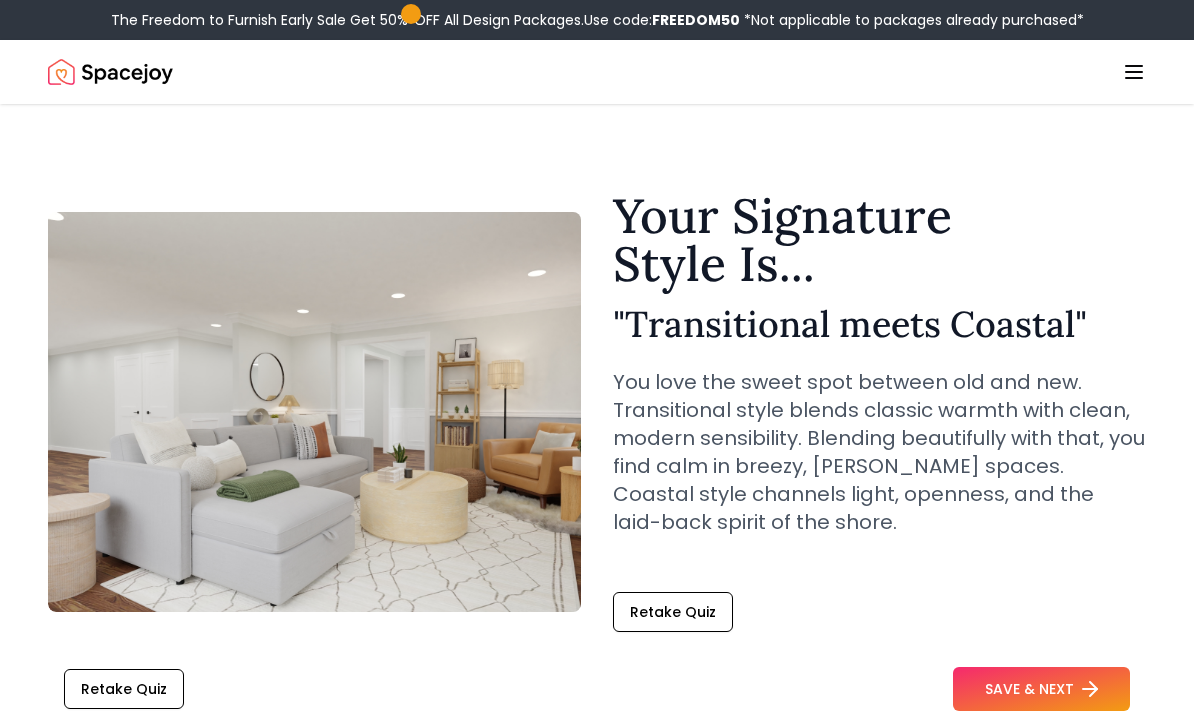 click on "SAVE & NEXT" at bounding box center [1041, 689] 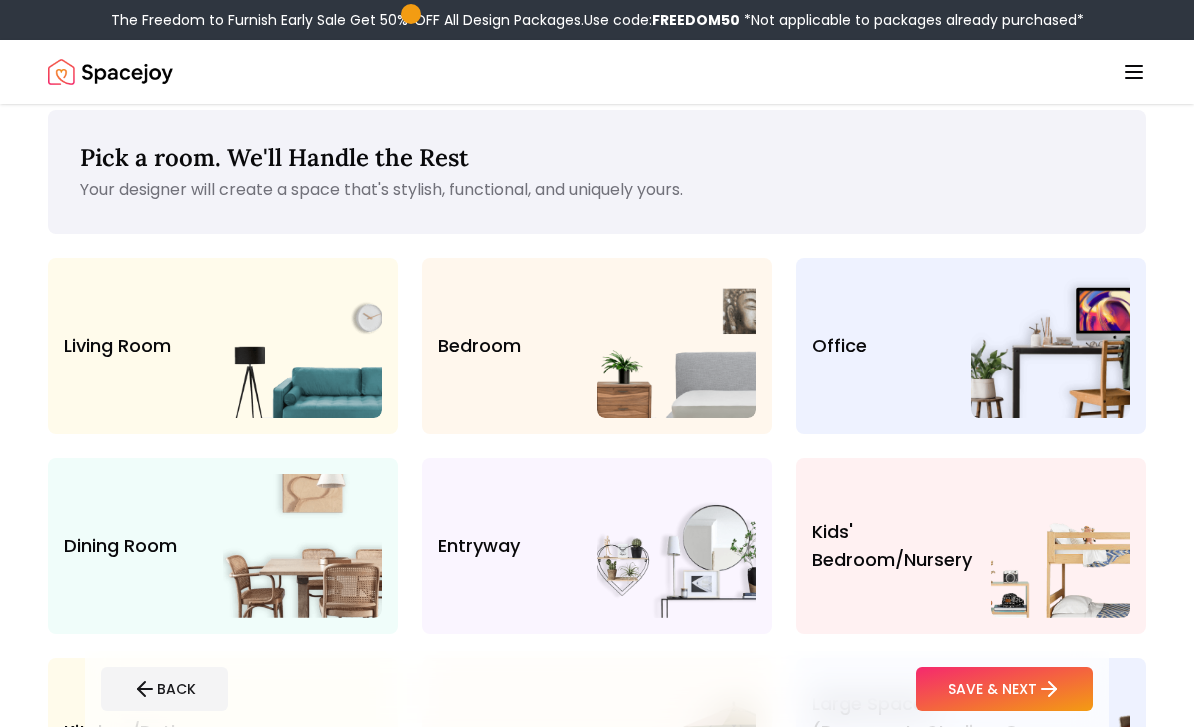 scroll, scrollTop: 14, scrollLeft: 0, axis: vertical 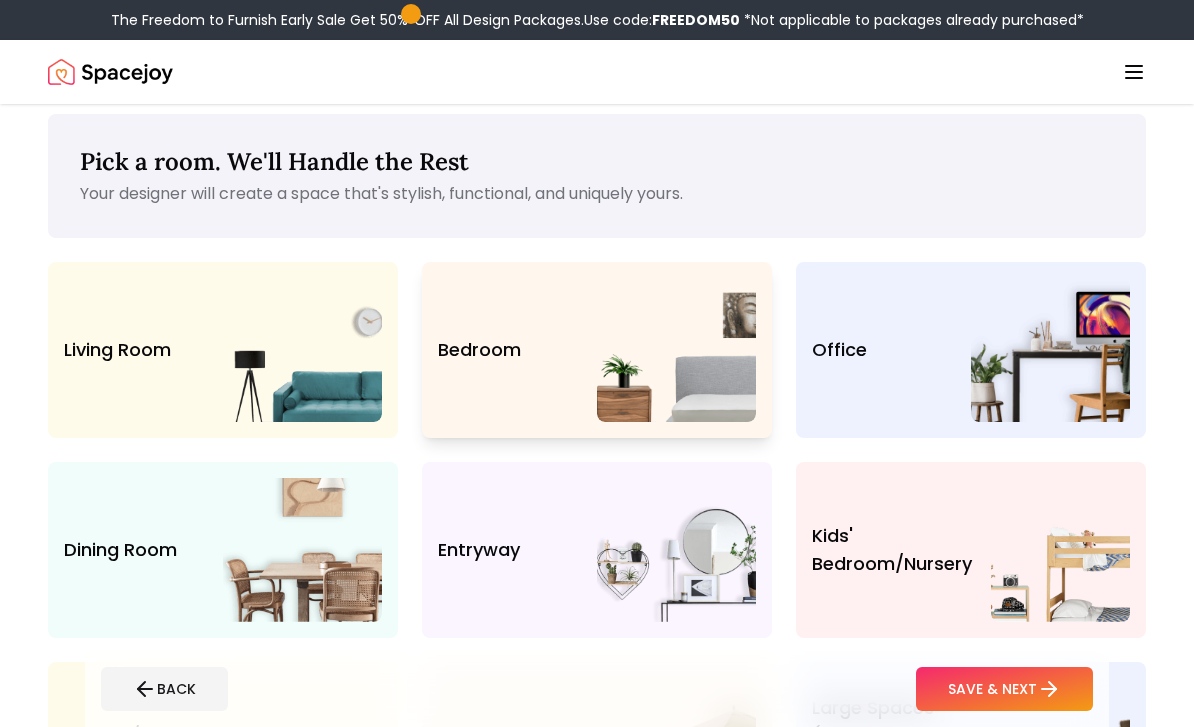 click on "Bedroom" at bounding box center [597, 350] 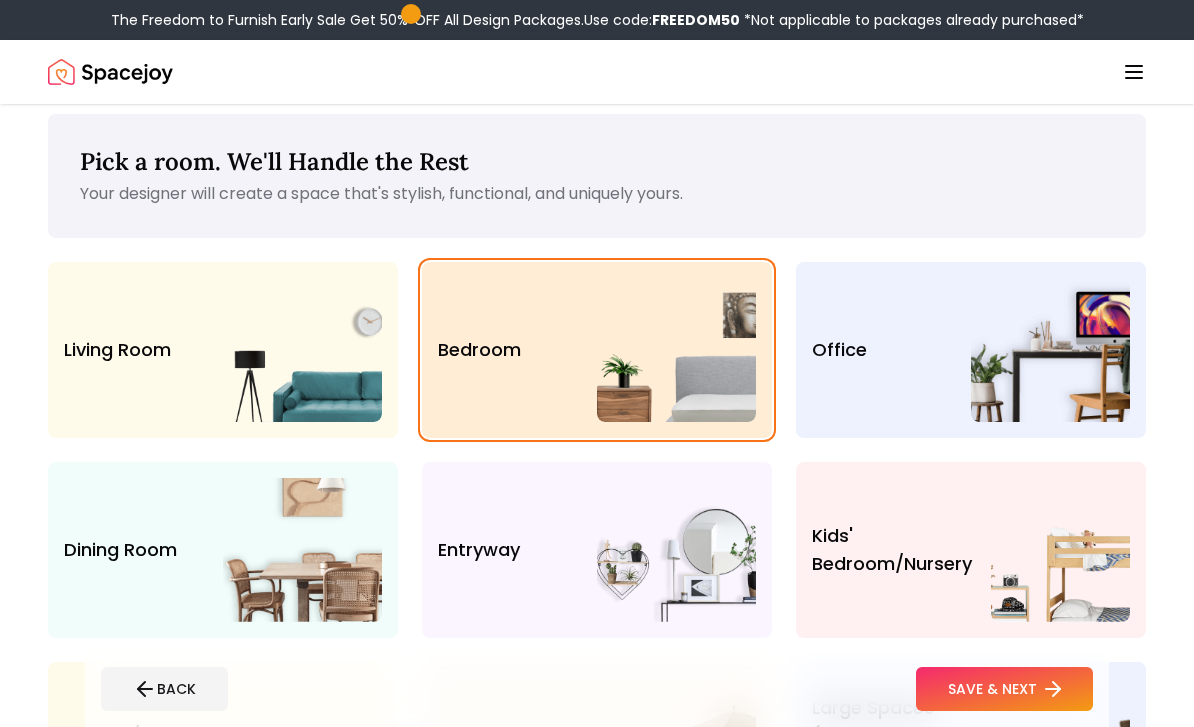 click on "SAVE & NEXT" at bounding box center [1004, 689] 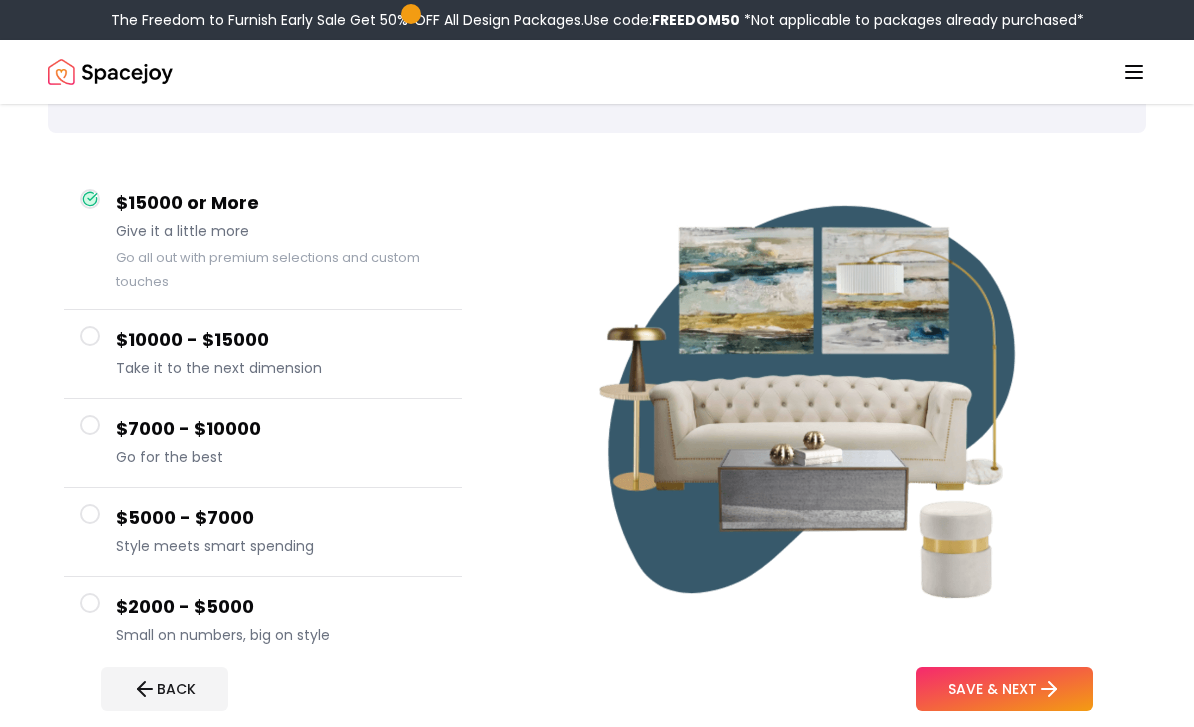 scroll, scrollTop: 120, scrollLeft: 0, axis: vertical 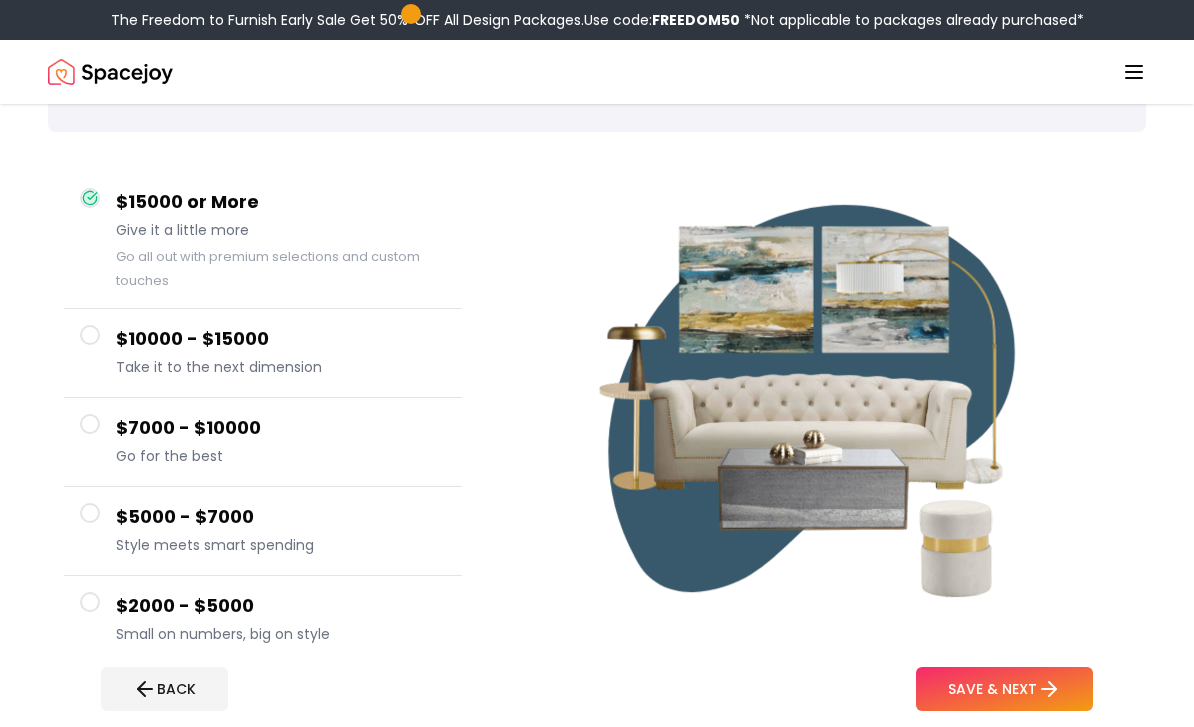 click at bounding box center (90, 513) 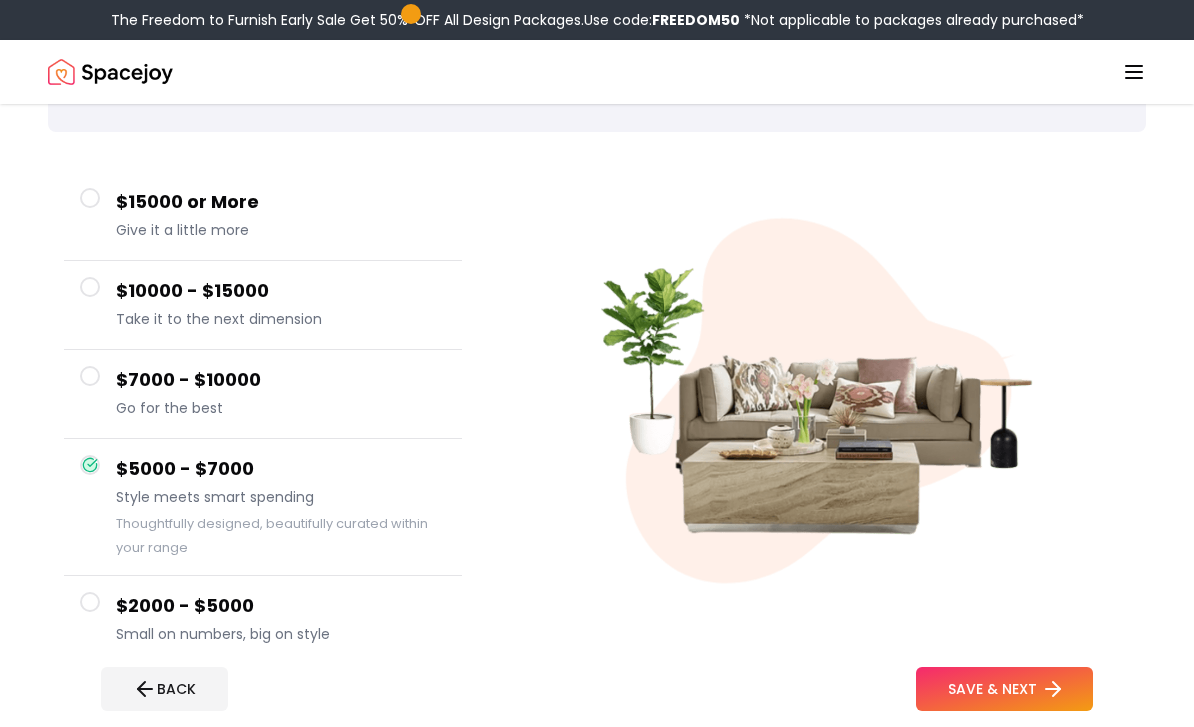 click on "SAVE & NEXT" at bounding box center [1004, 689] 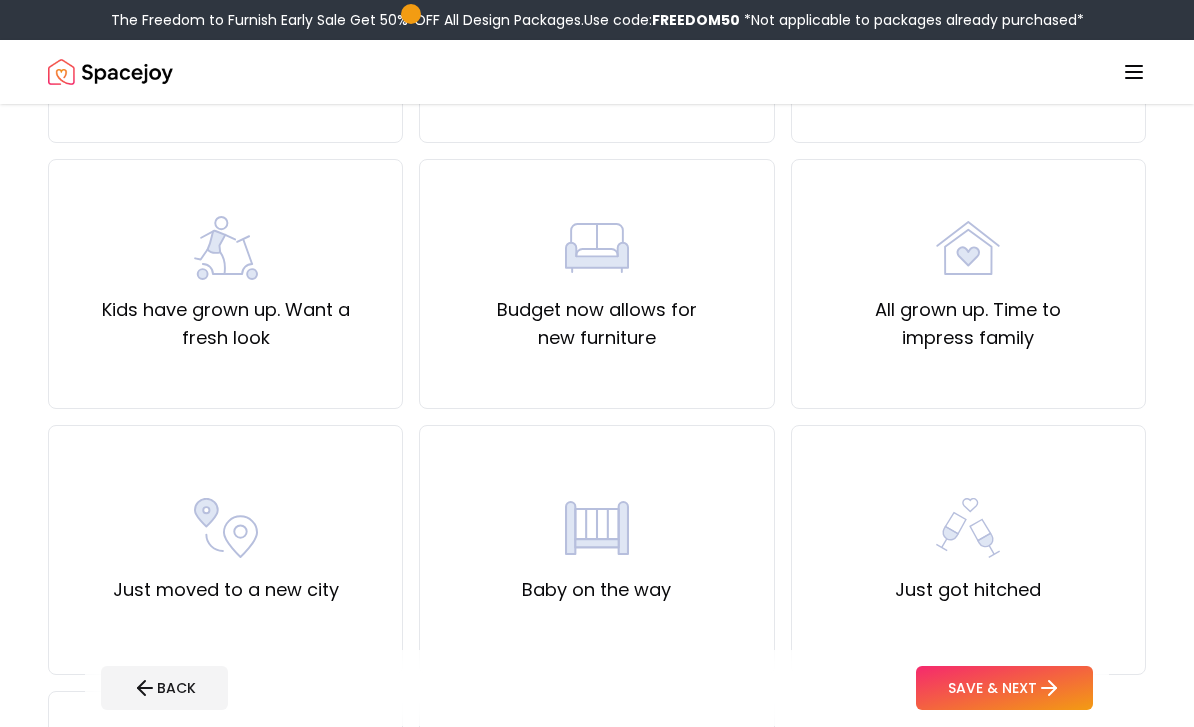 scroll, scrollTop: 380, scrollLeft: 0, axis: vertical 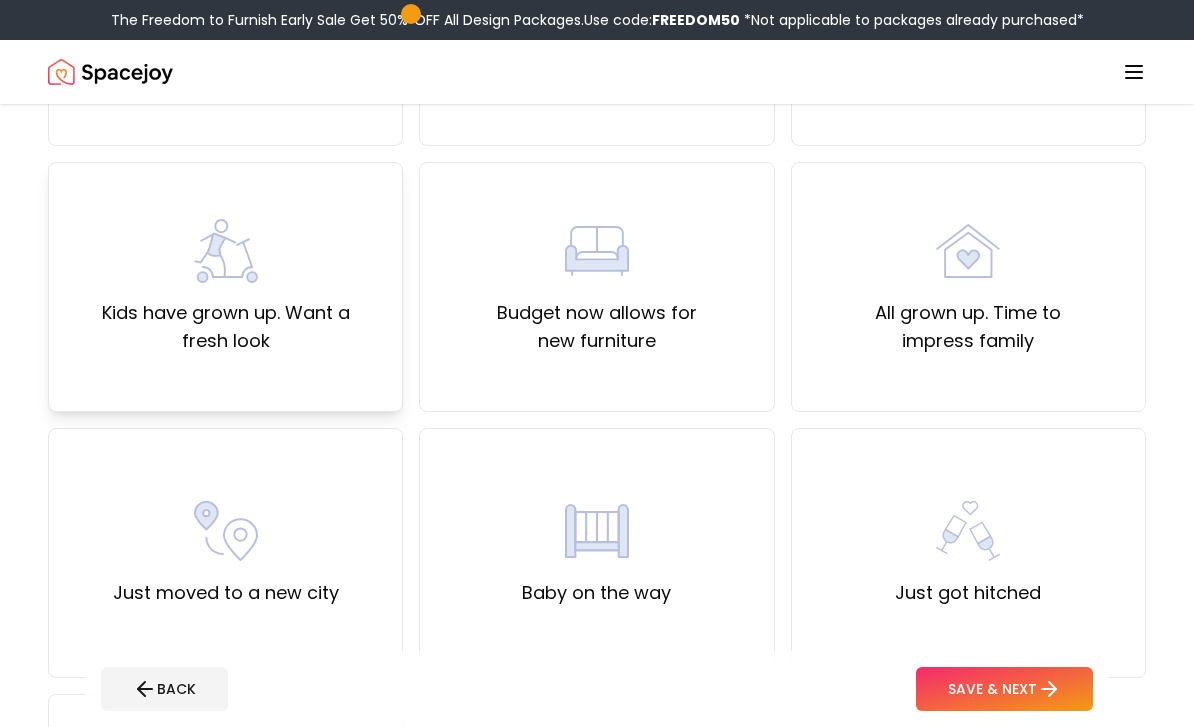 click on "Kids have grown up. Want a fresh look" at bounding box center [225, 327] 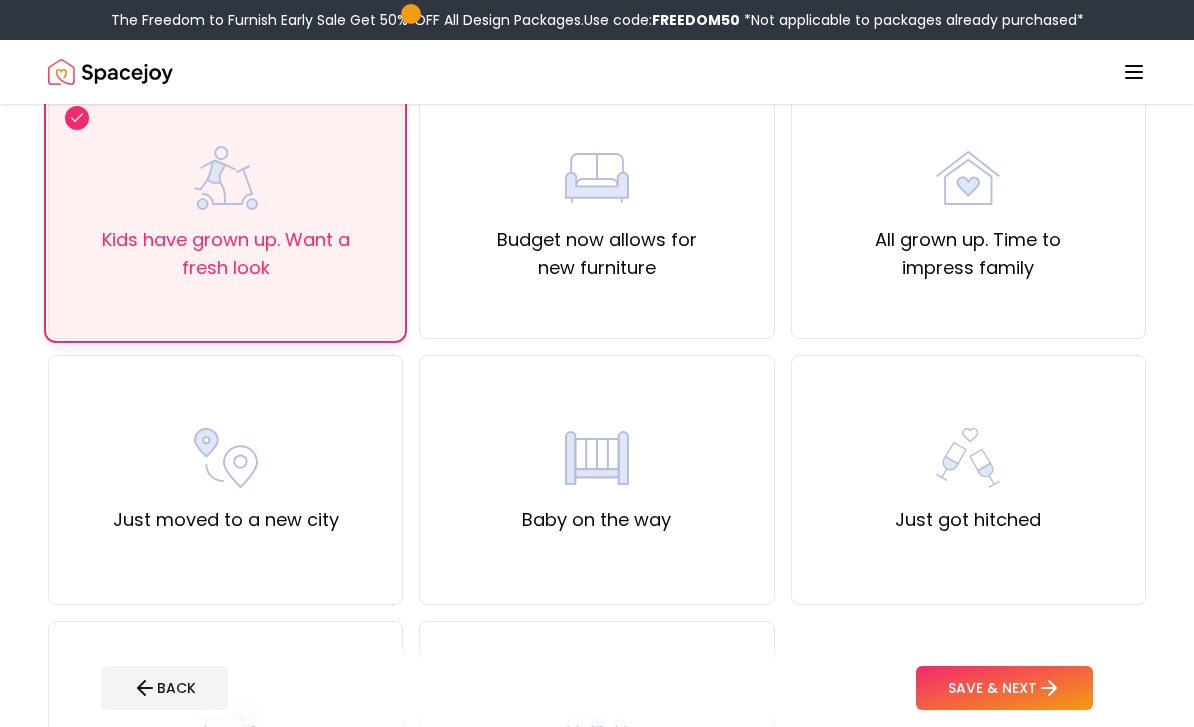 scroll, scrollTop: 453, scrollLeft: 0, axis: vertical 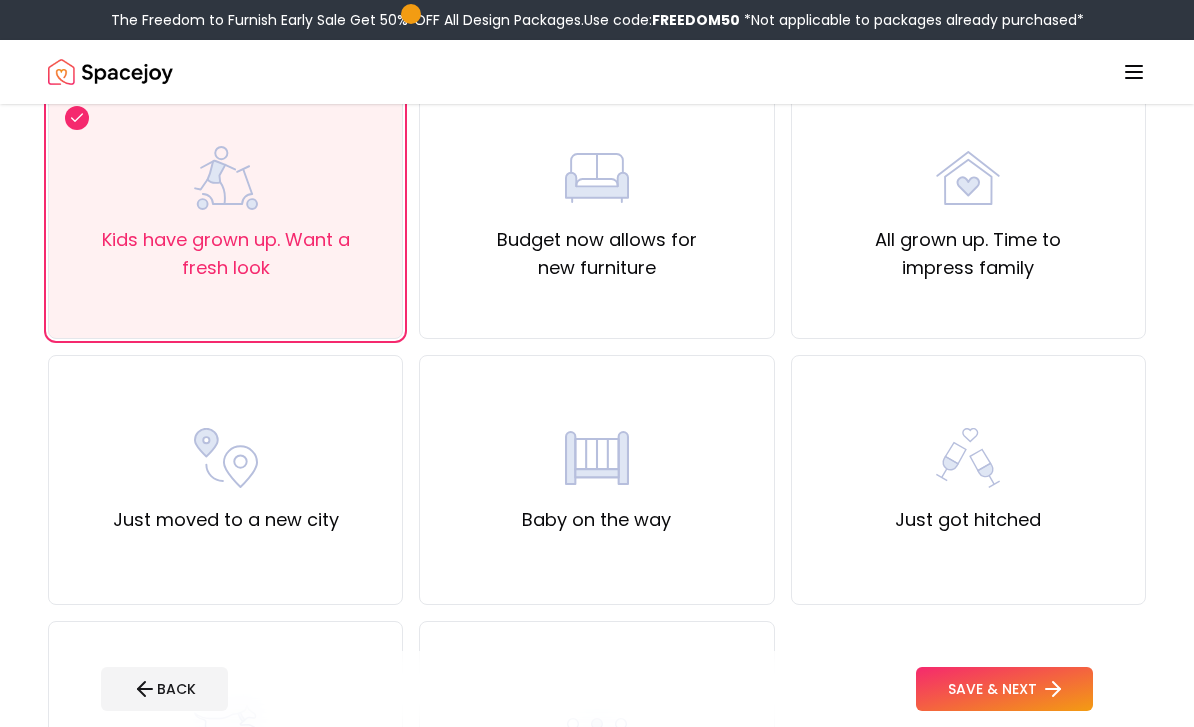 click on "SAVE & NEXT" at bounding box center (1004, 689) 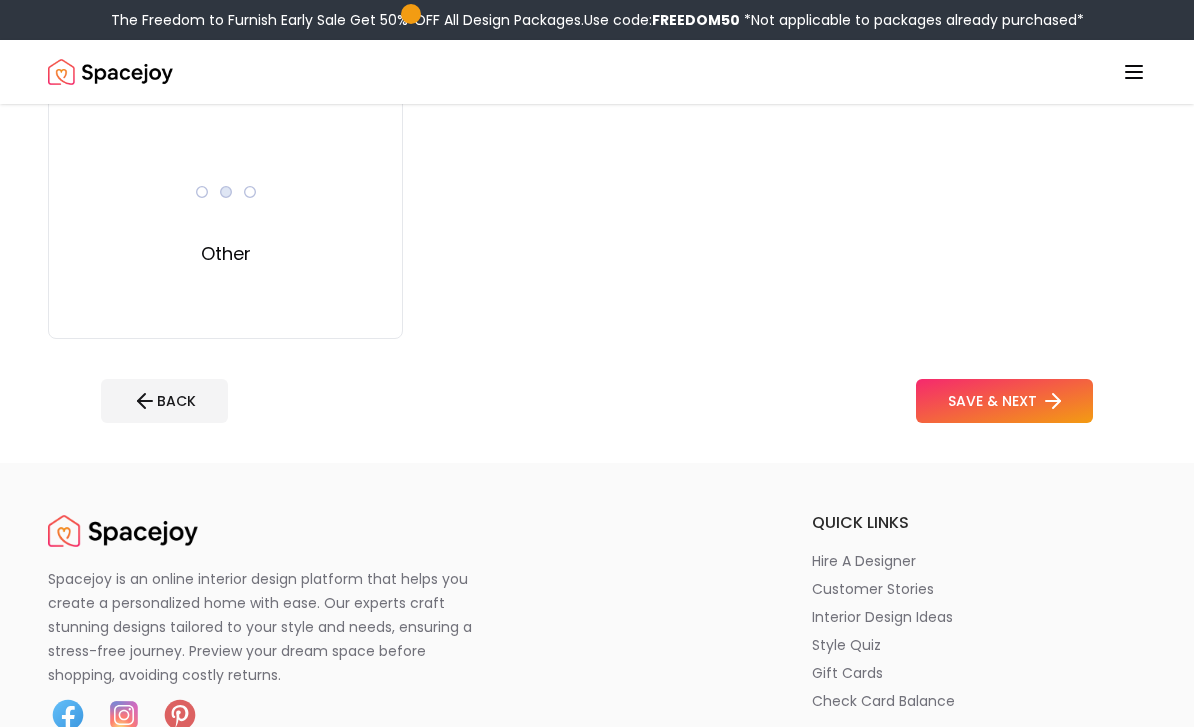 scroll, scrollTop: 0, scrollLeft: 0, axis: both 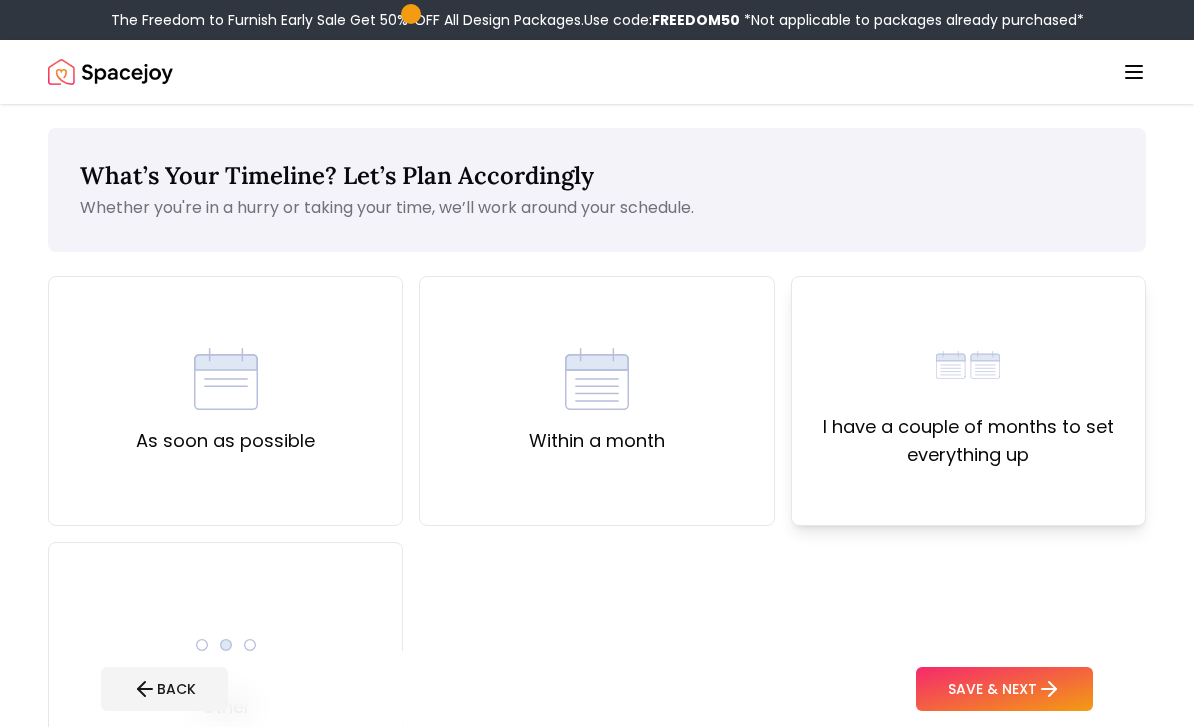 click on "I have a couple of months to set everything up" at bounding box center [968, 441] 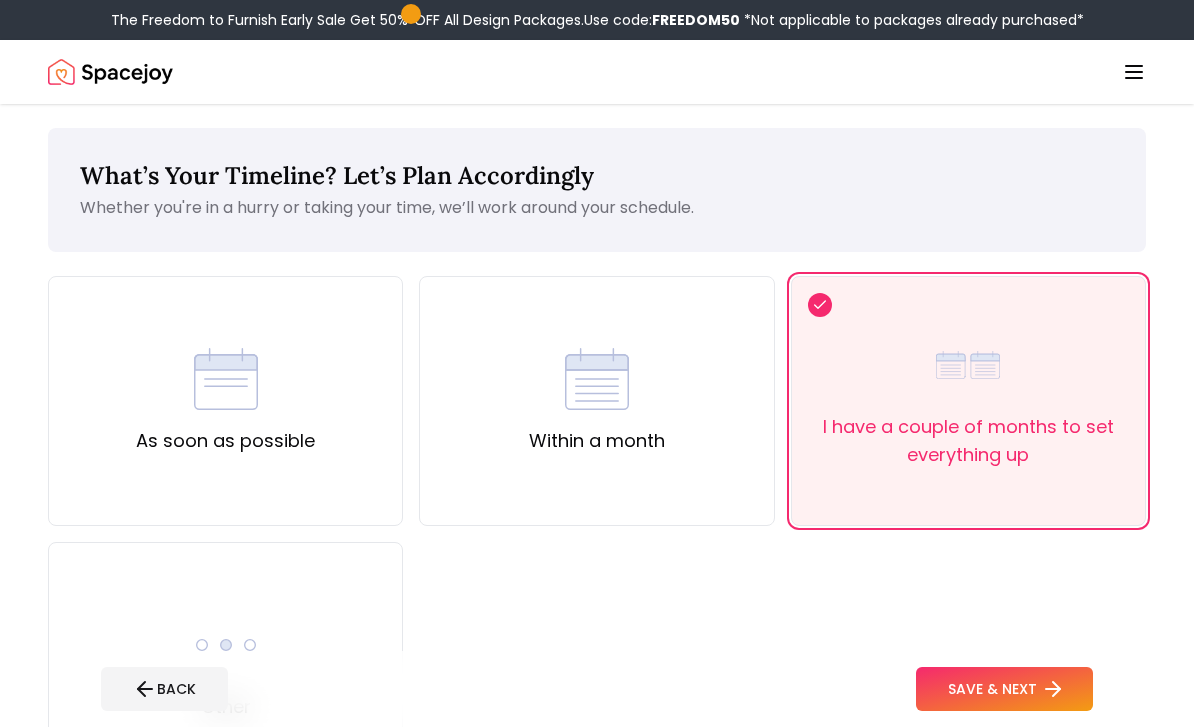 click on "SAVE & NEXT" at bounding box center [1004, 689] 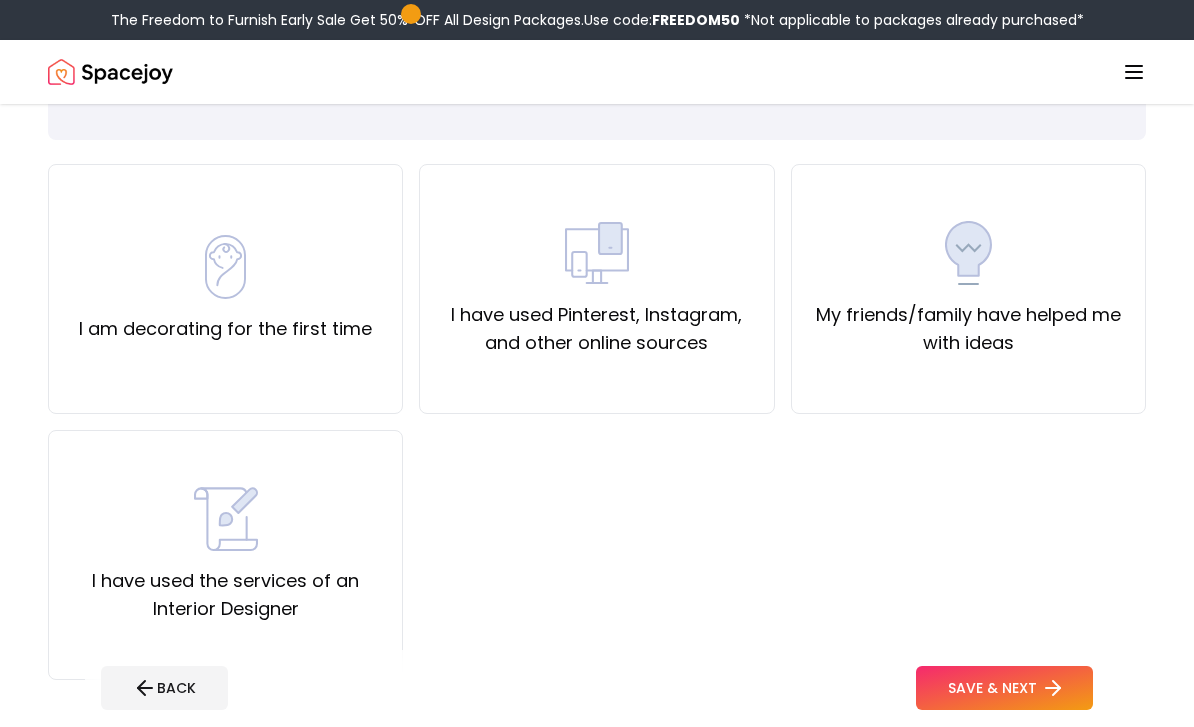 scroll, scrollTop: 112, scrollLeft: 0, axis: vertical 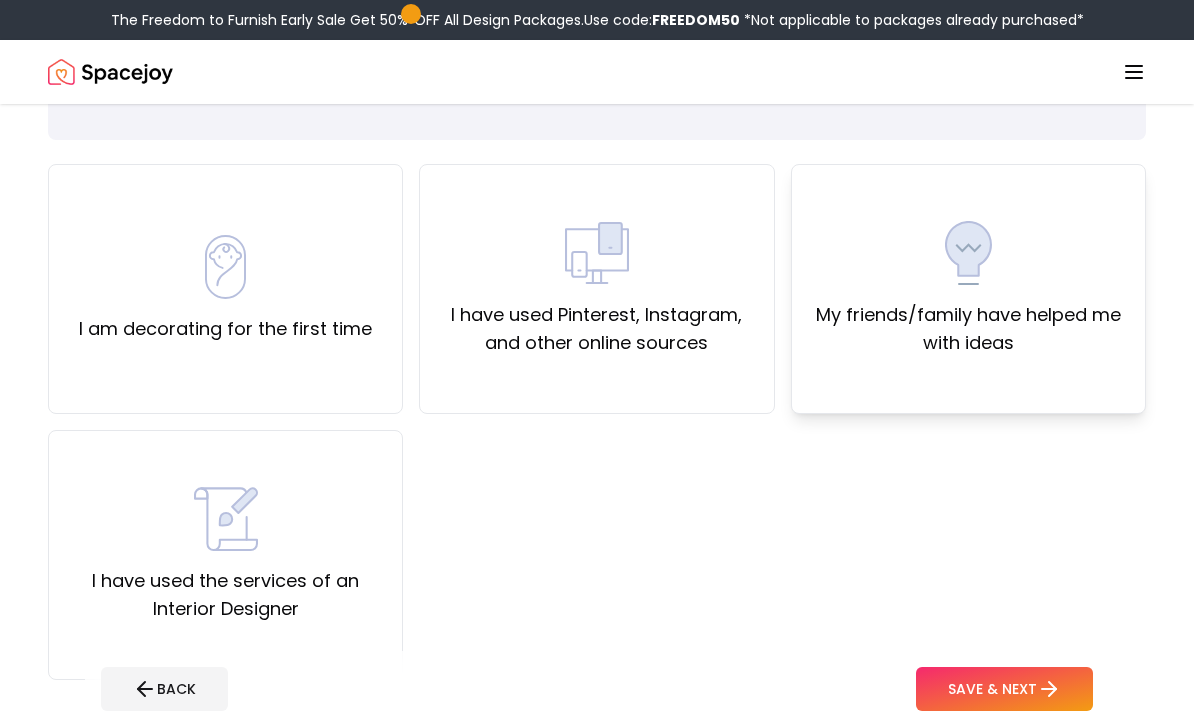 click on "My friends/family have helped me with ideas" at bounding box center [968, 289] 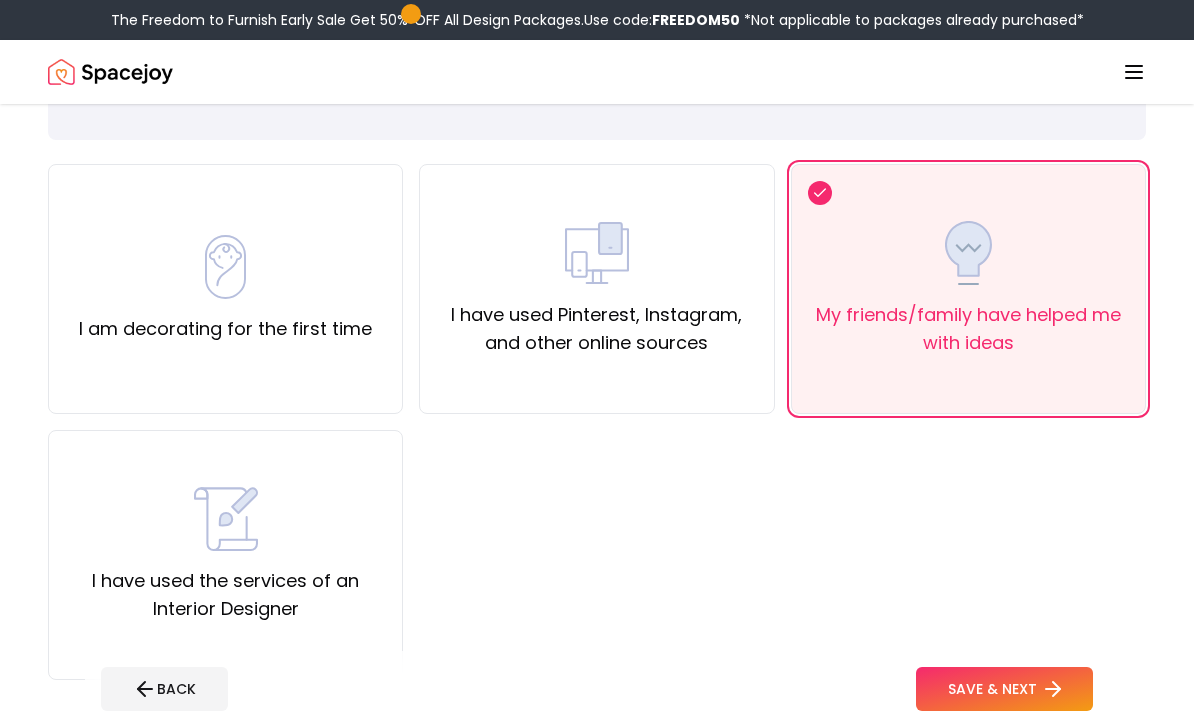 click on "SAVE & NEXT" at bounding box center [1004, 689] 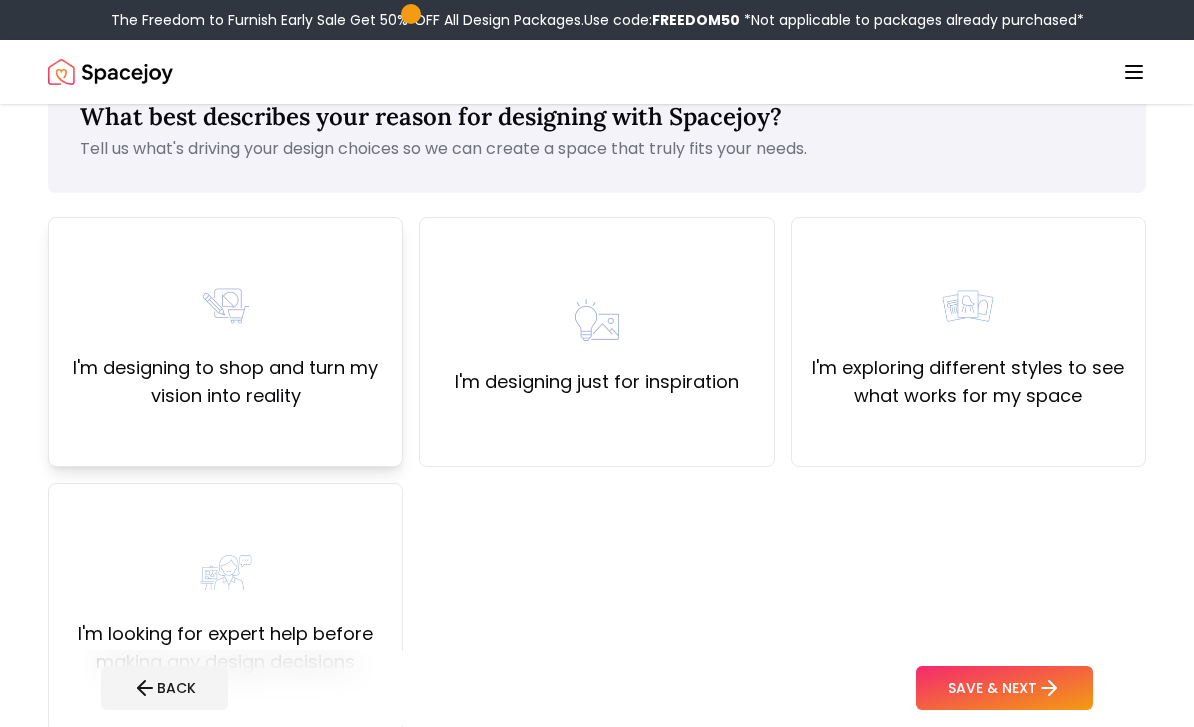 scroll, scrollTop: 59, scrollLeft: 0, axis: vertical 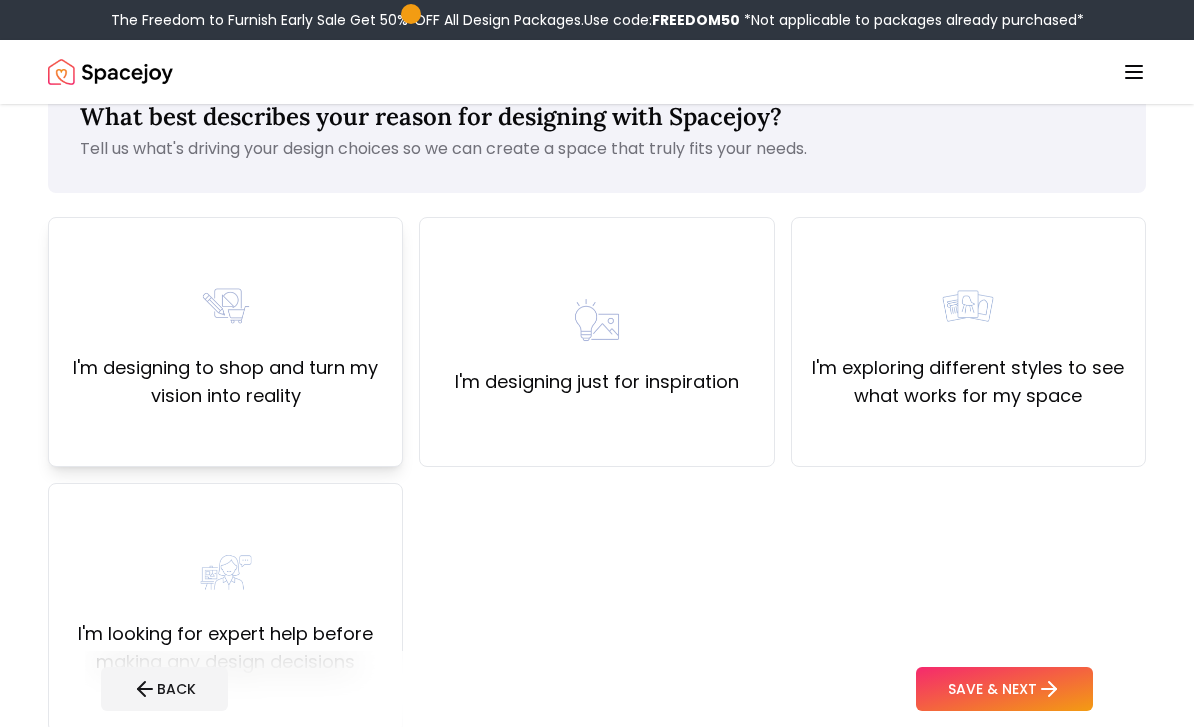 click on "I'm designing to shop and turn my vision into reality" at bounding box center (225, 342) 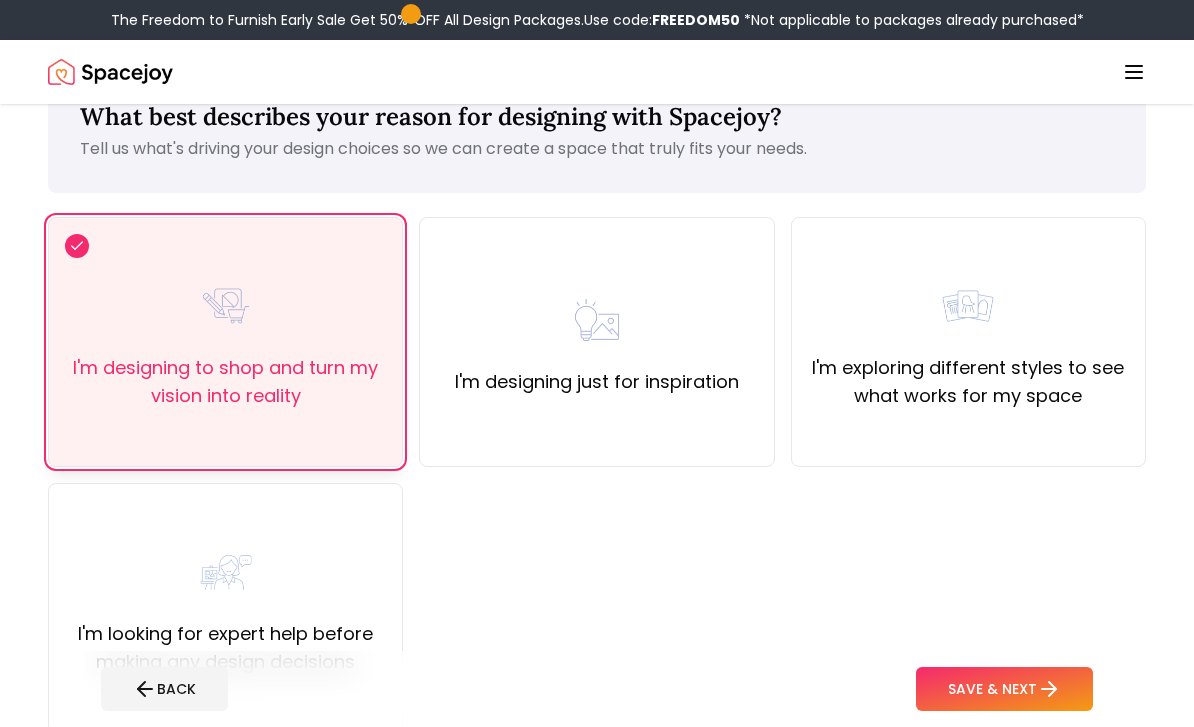 click on "SAVE & NEXT" at bounding box center (1004, 689) 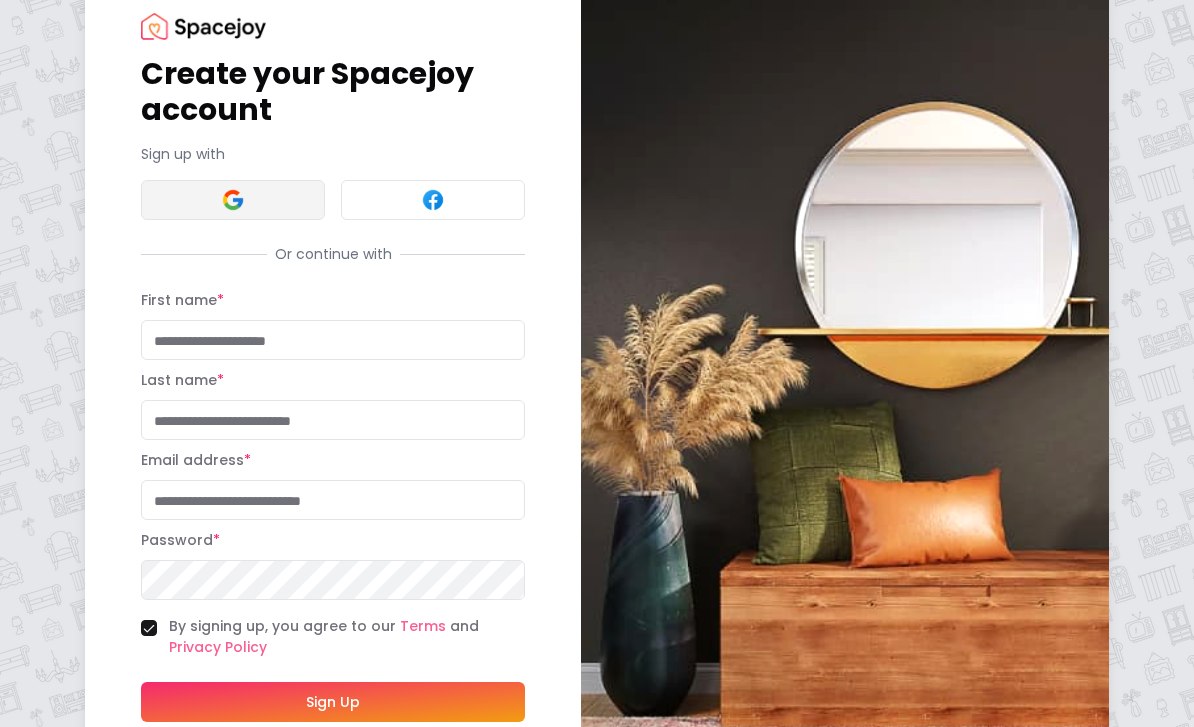 click at bounding box center [233, 200] 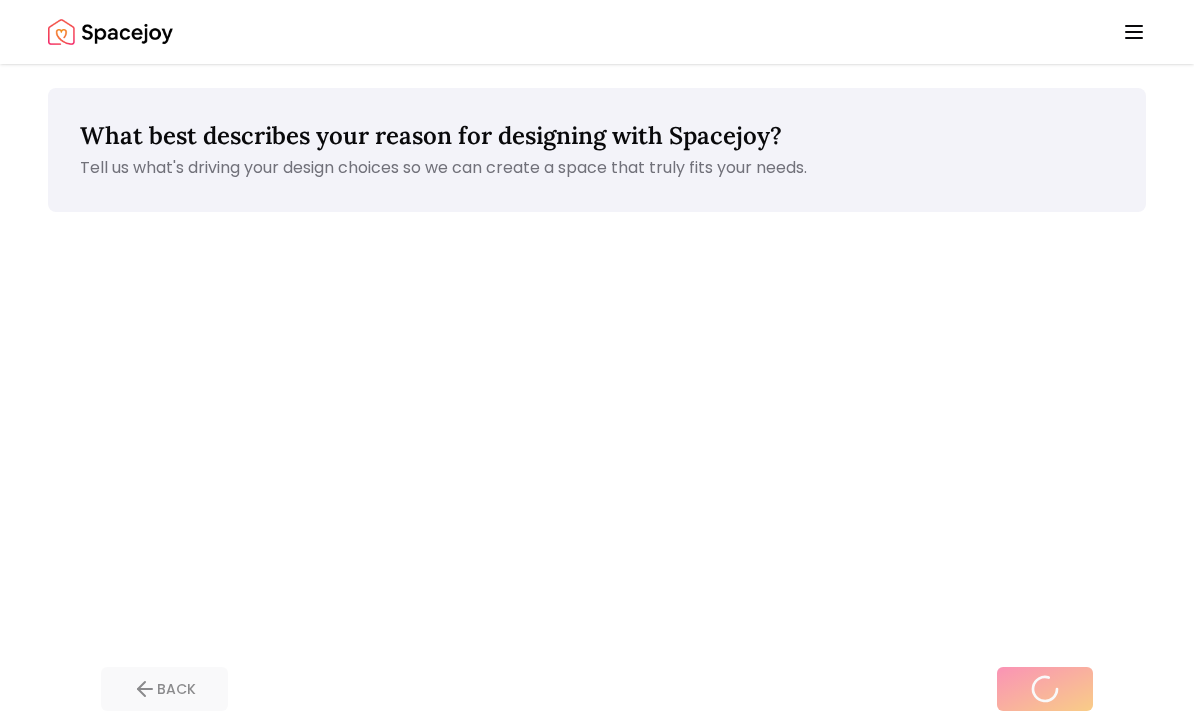 scroll, scrollTop: 0, scrollLeft: 0, axis: both 